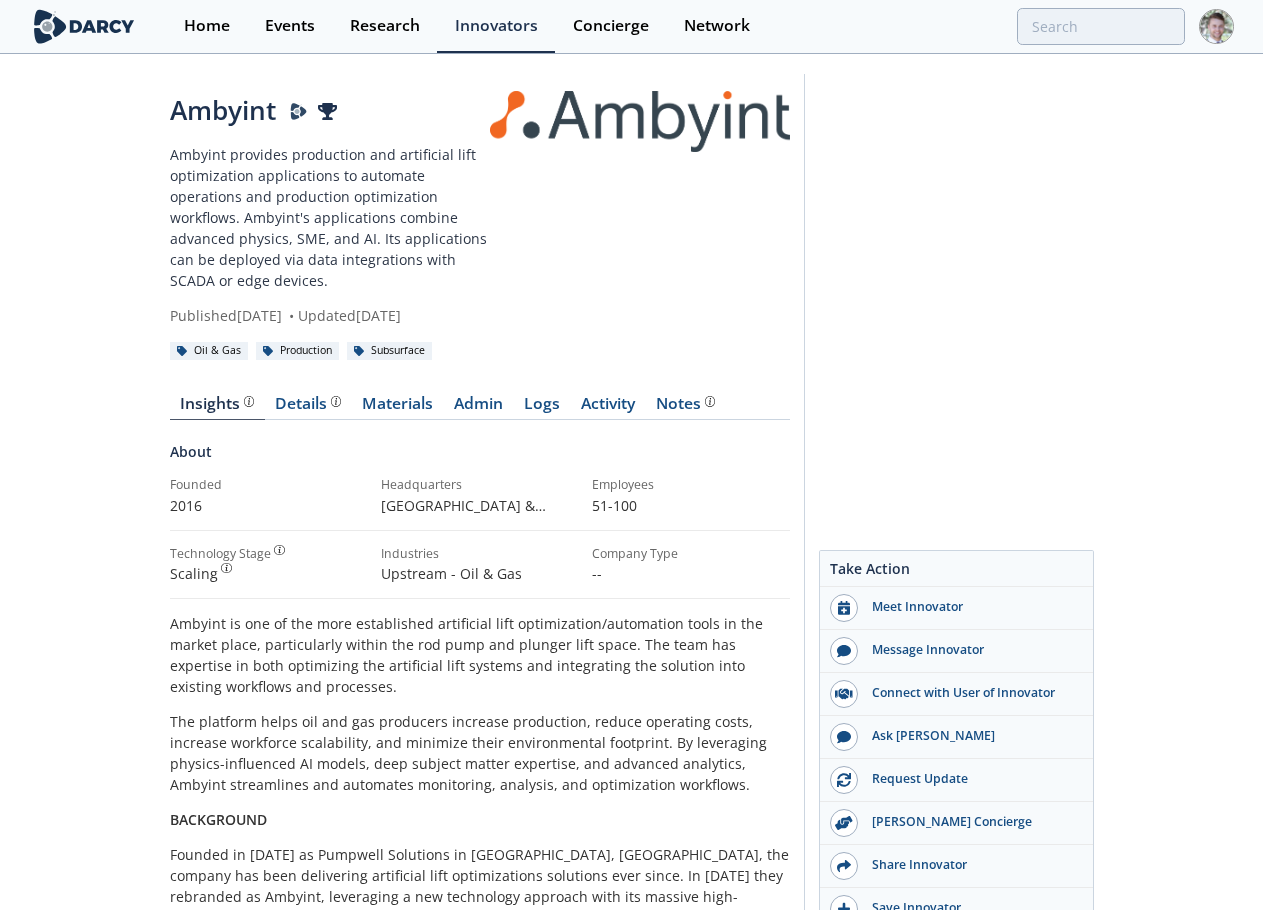 scroll, scrollTop: 700, scrollLeft: 0, axis: vertical 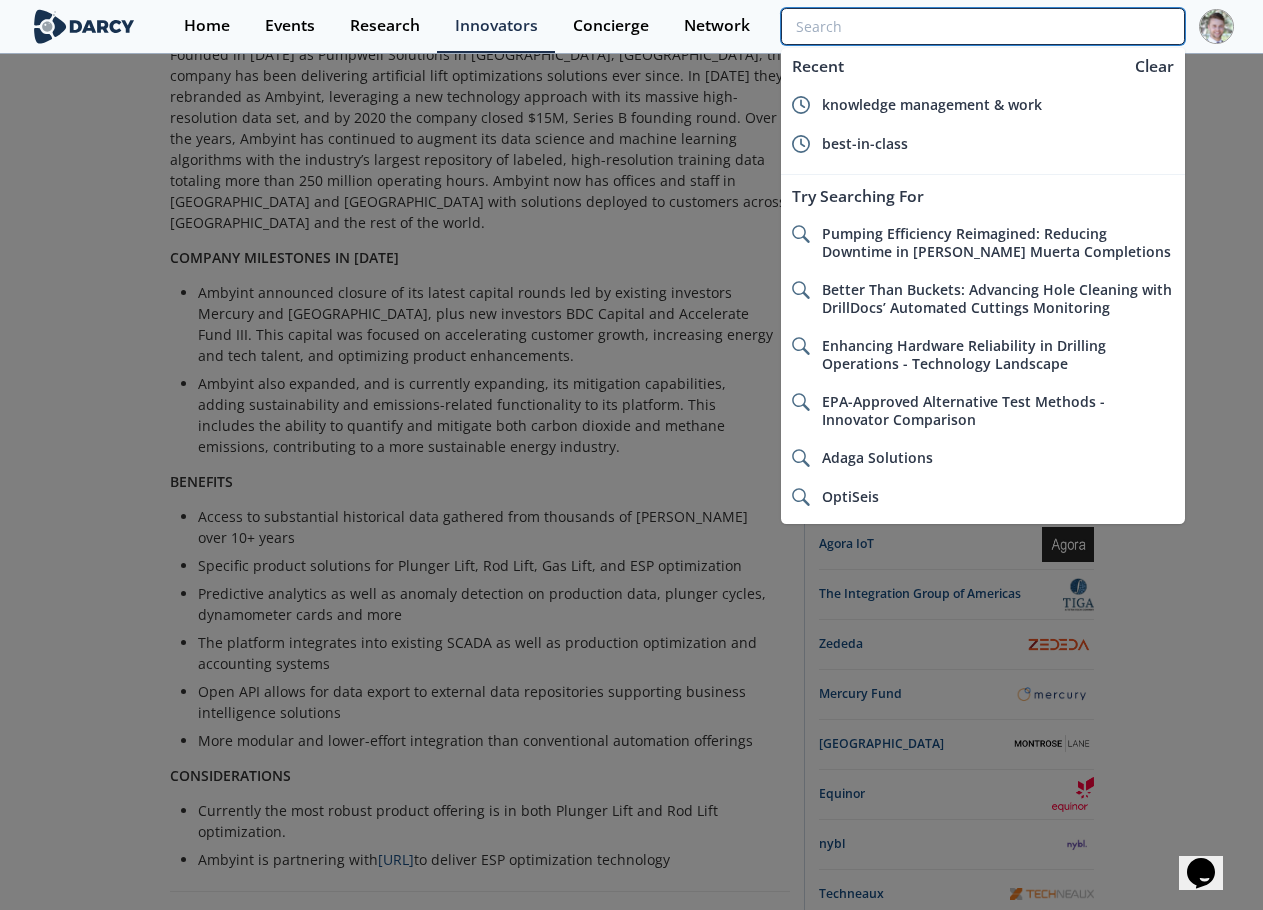 click at bounding box center [982, 26] 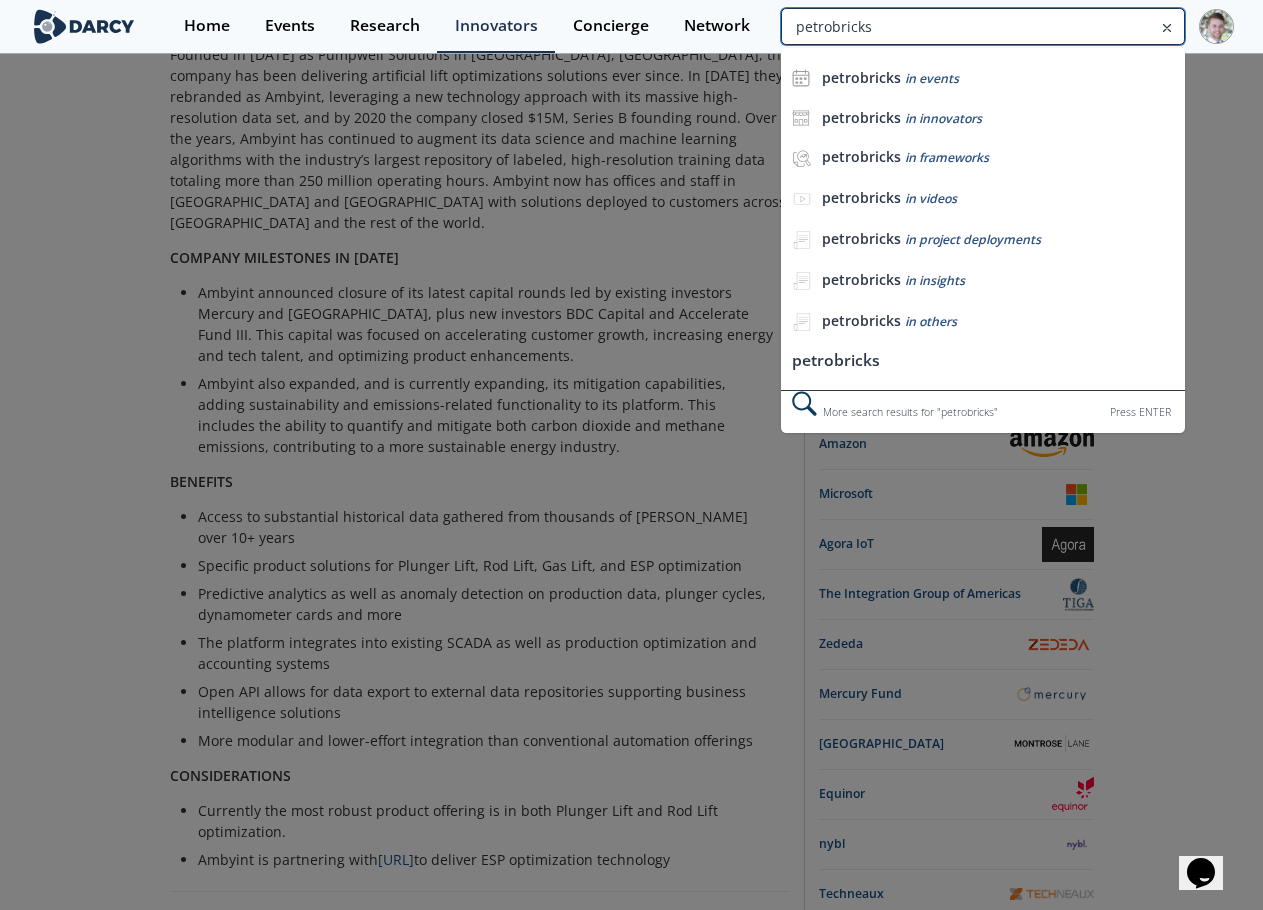 type on "petrobricks" 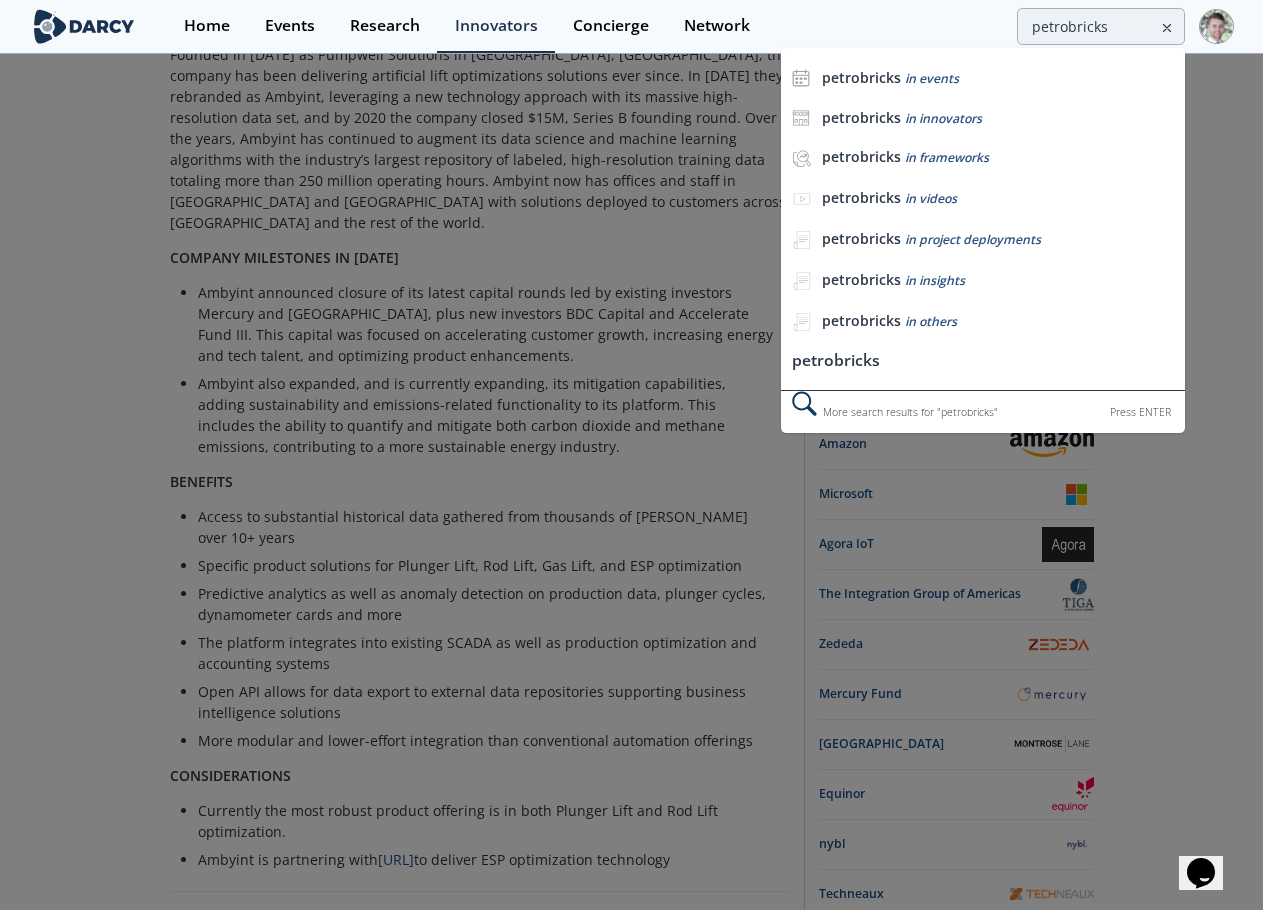 scroll, scrollTop: 0, scrollLeft: 0, axis: both 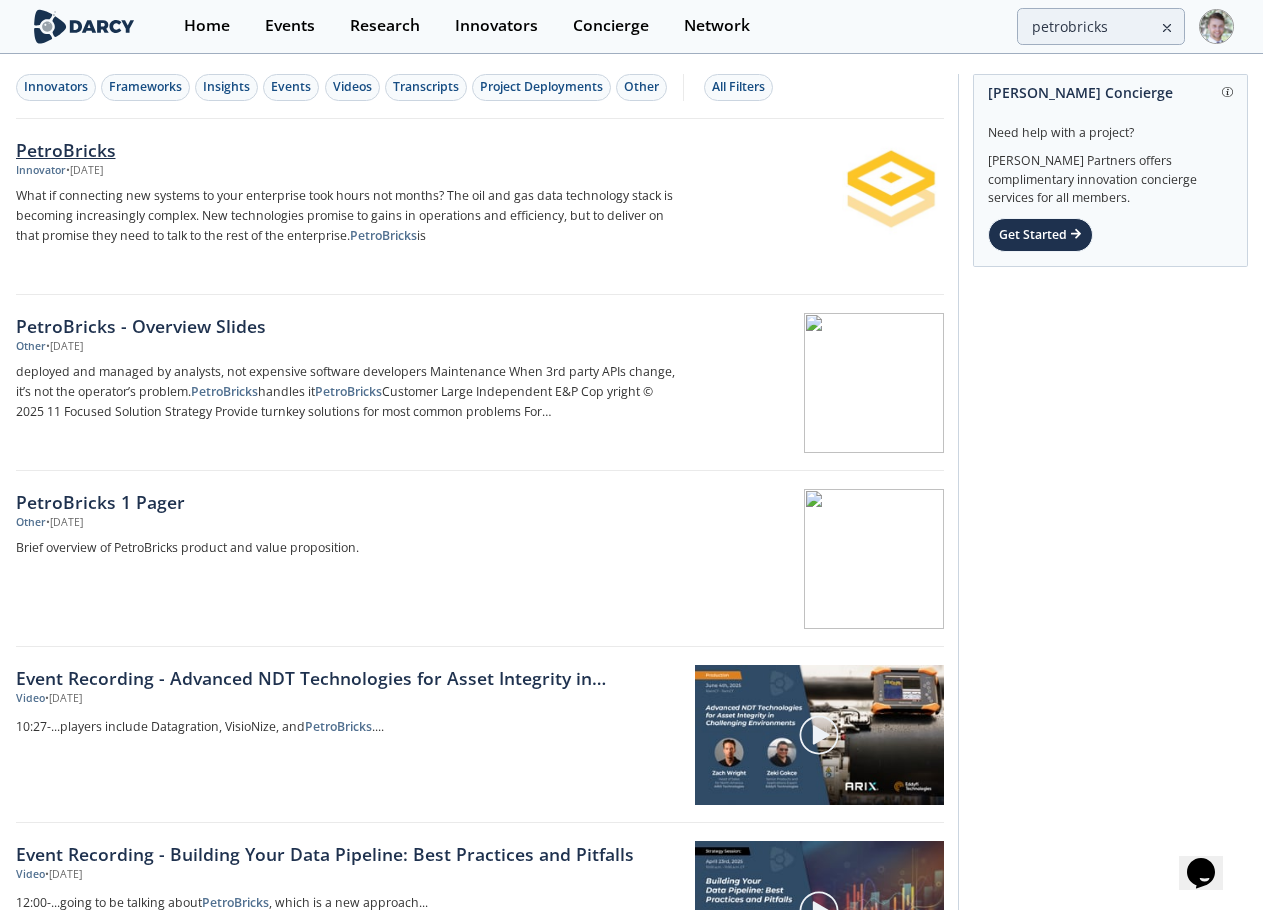 click on "PetroBricks" at bounding box center [347, 150] 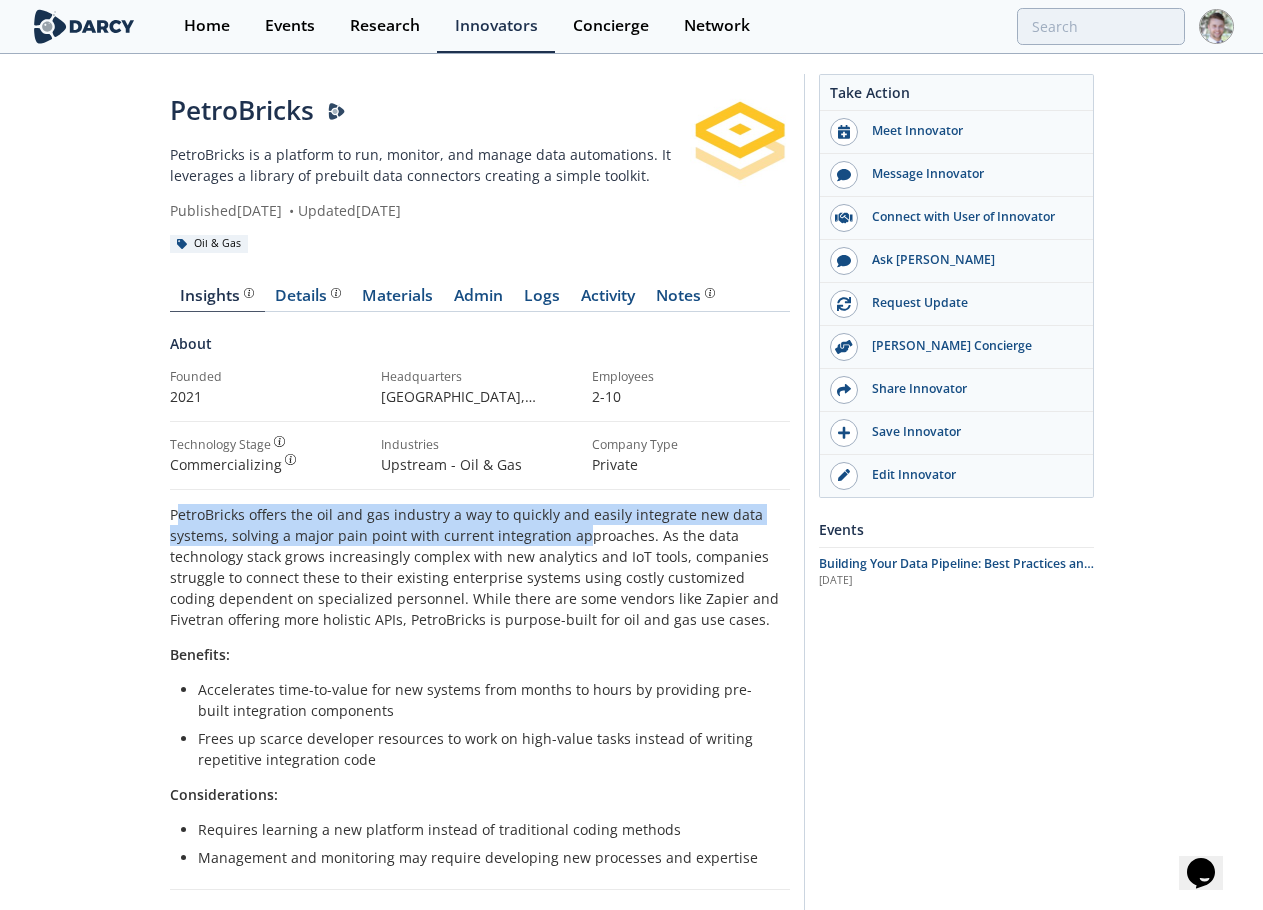 drag, startPoint x: 175, startPoint y: 512, endPoint x: 574, endPoint y: 538, distance: 399.84622 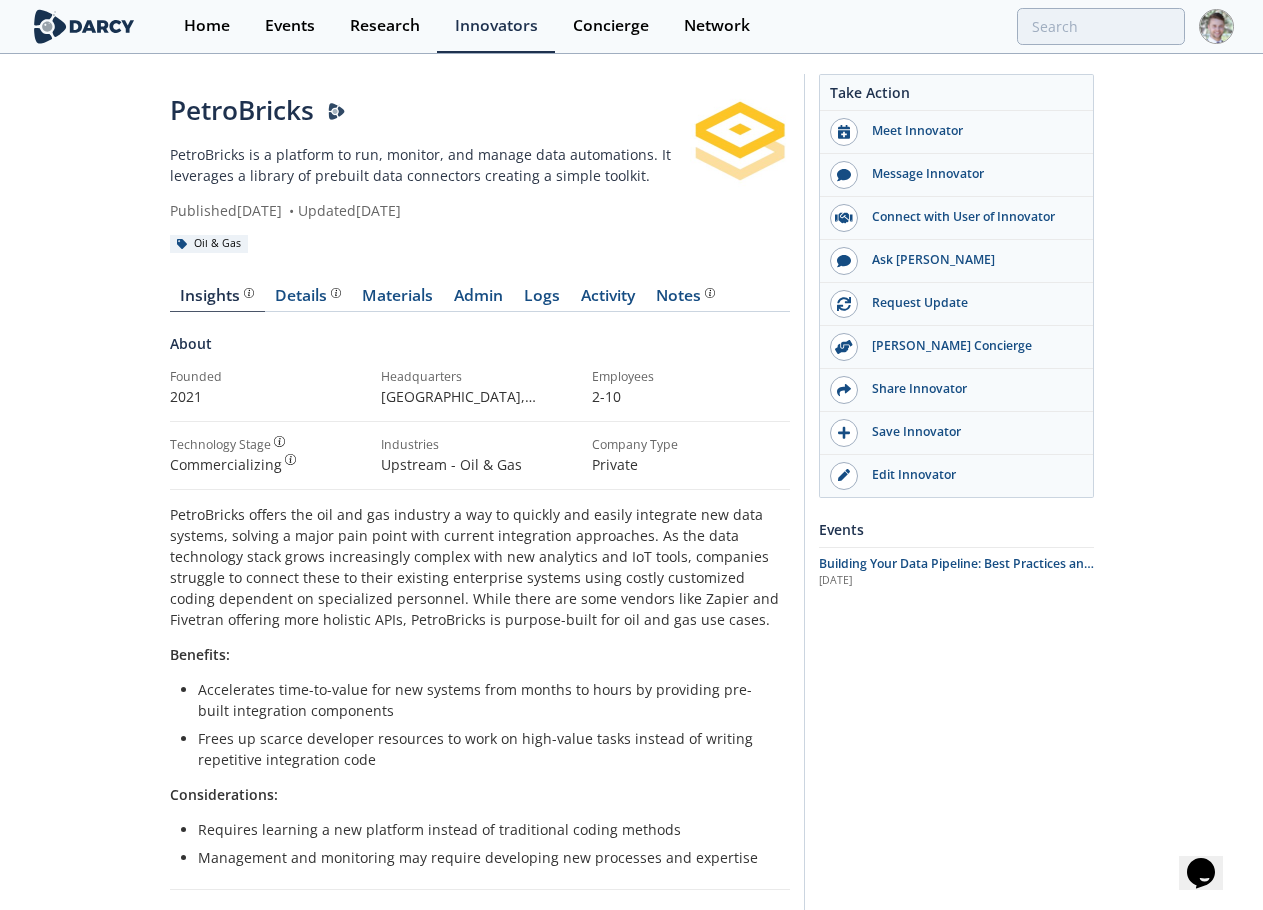 click on "PetroBricks offers the oil and gas industry a way to quickly and easily integrate new data systems, solving a major pain point with current integration approaches. As the data technology stack grows increasingly complex with new analytics and IoT tools, companies struggle to connect these to their existing enterprise systems using costly customized coding dependent on specialized personnel. While there are some vendors like Zapier and Fivetran offering more holistic APIs, PetroBricks is purpose-built for oil and gas use cases." at bounding box center (480, 567) 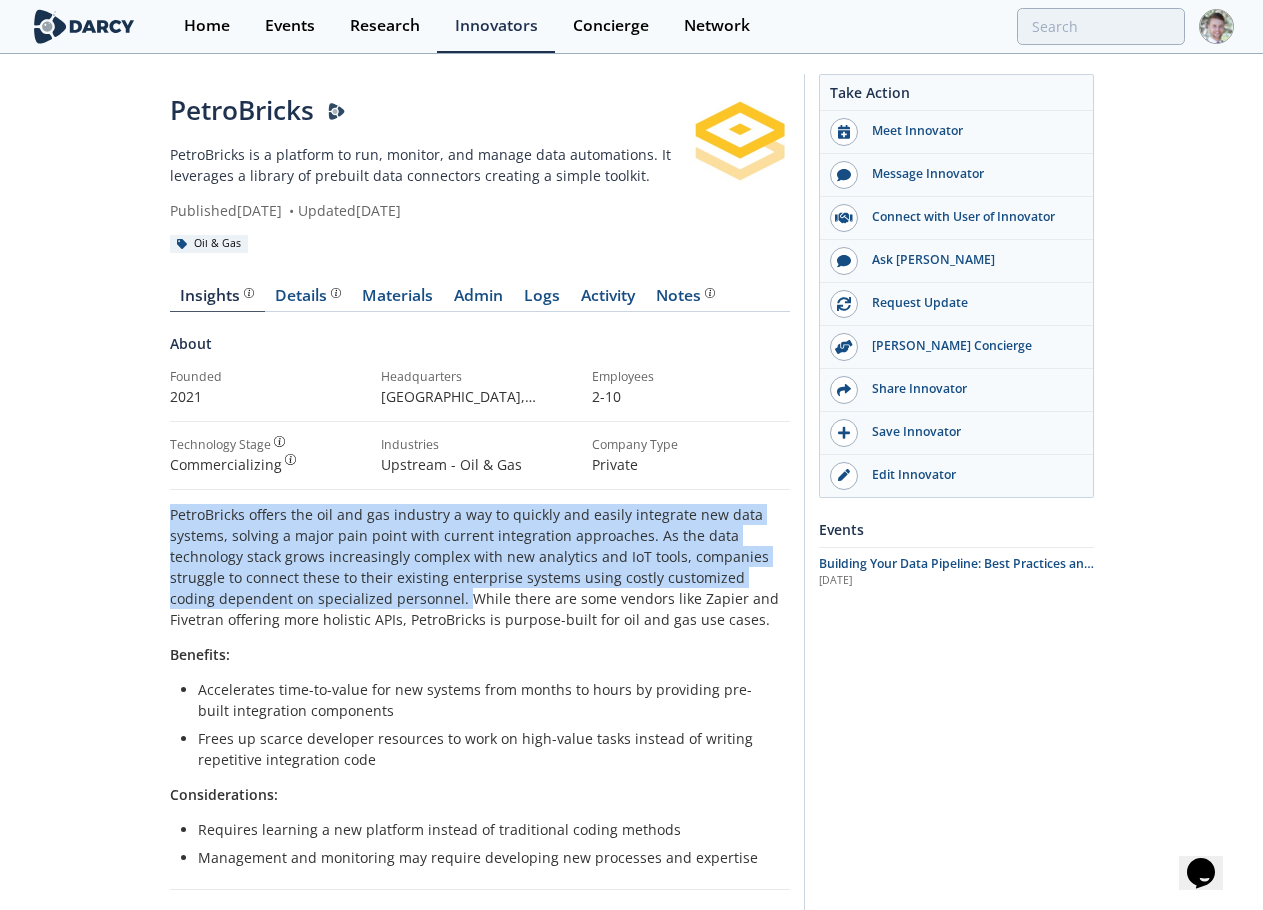 drag, startPoint x: 171, startPoint y: 510, endPoint x: 415, endPoint y: 605, distance: 261.84155 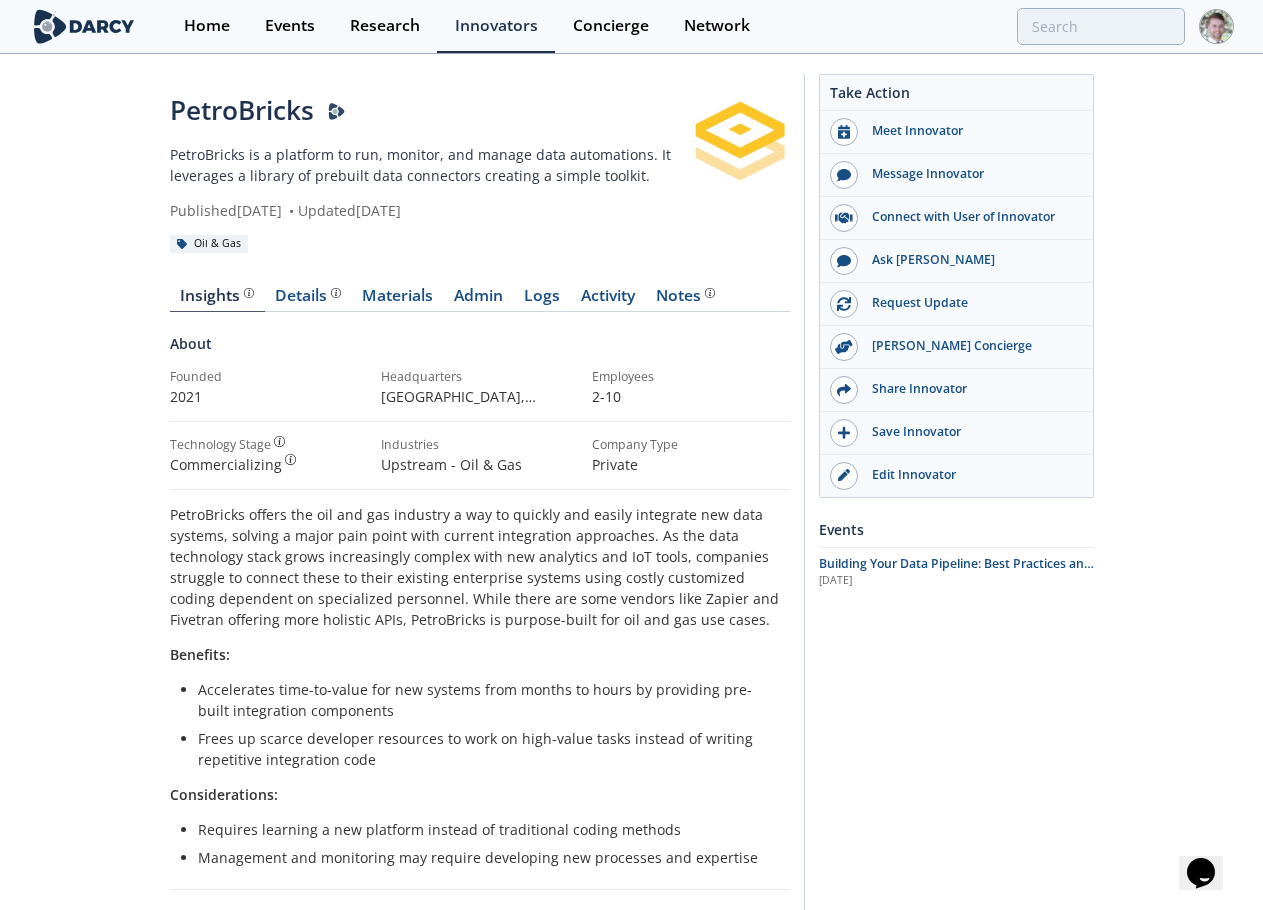 click on "PetroBricks
PetroBricks is a platform to run, monitor, and manage data automations. It leverages a library of prebuilt data connectors creating a simple toolkit.
Published  December 8, 2023
•
Updated  April 23, 2025
Oil & Gas
Insights" at bounding box center [631, 684] 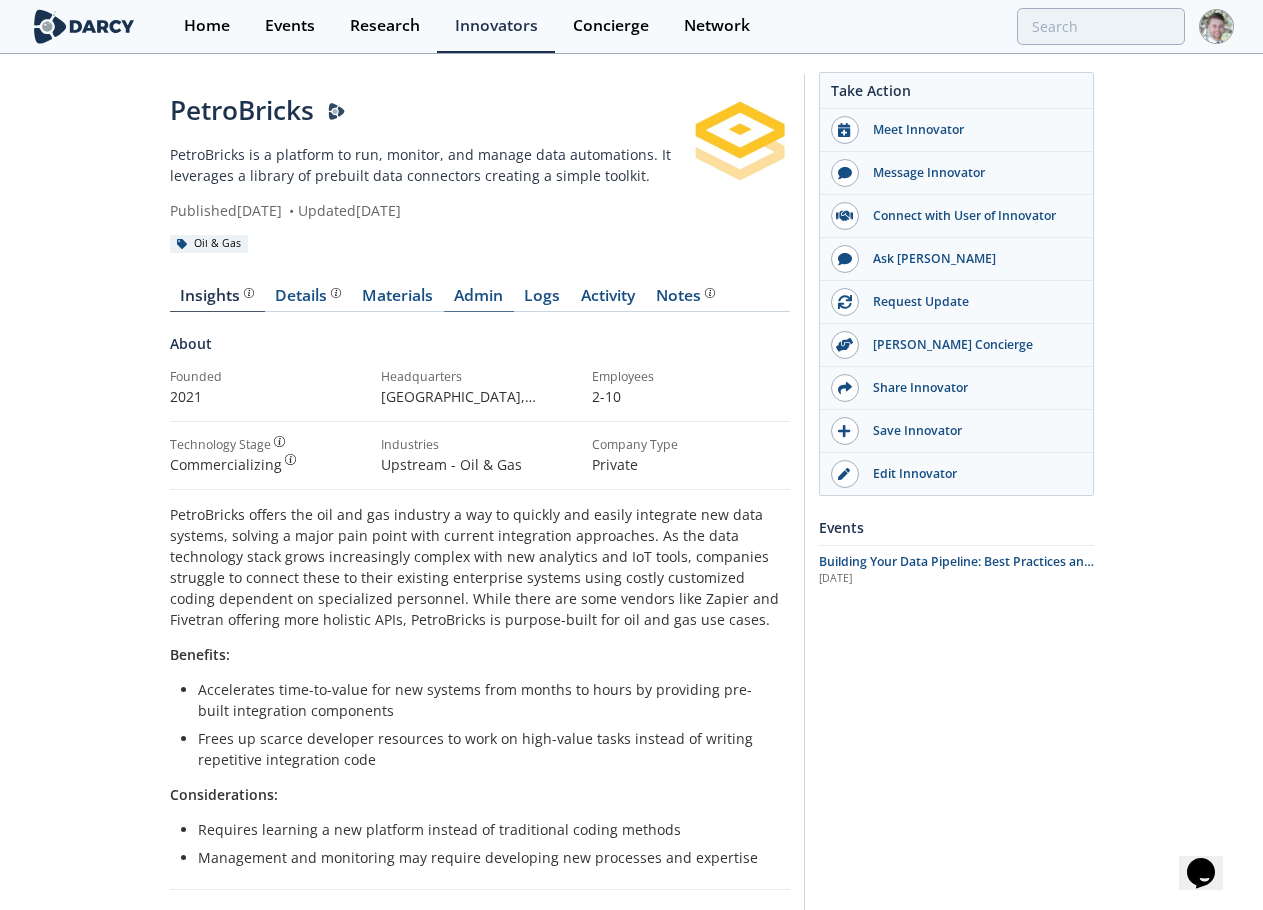 scroll, scrollTop: 451, scrollLeft: 0, axis: vertical 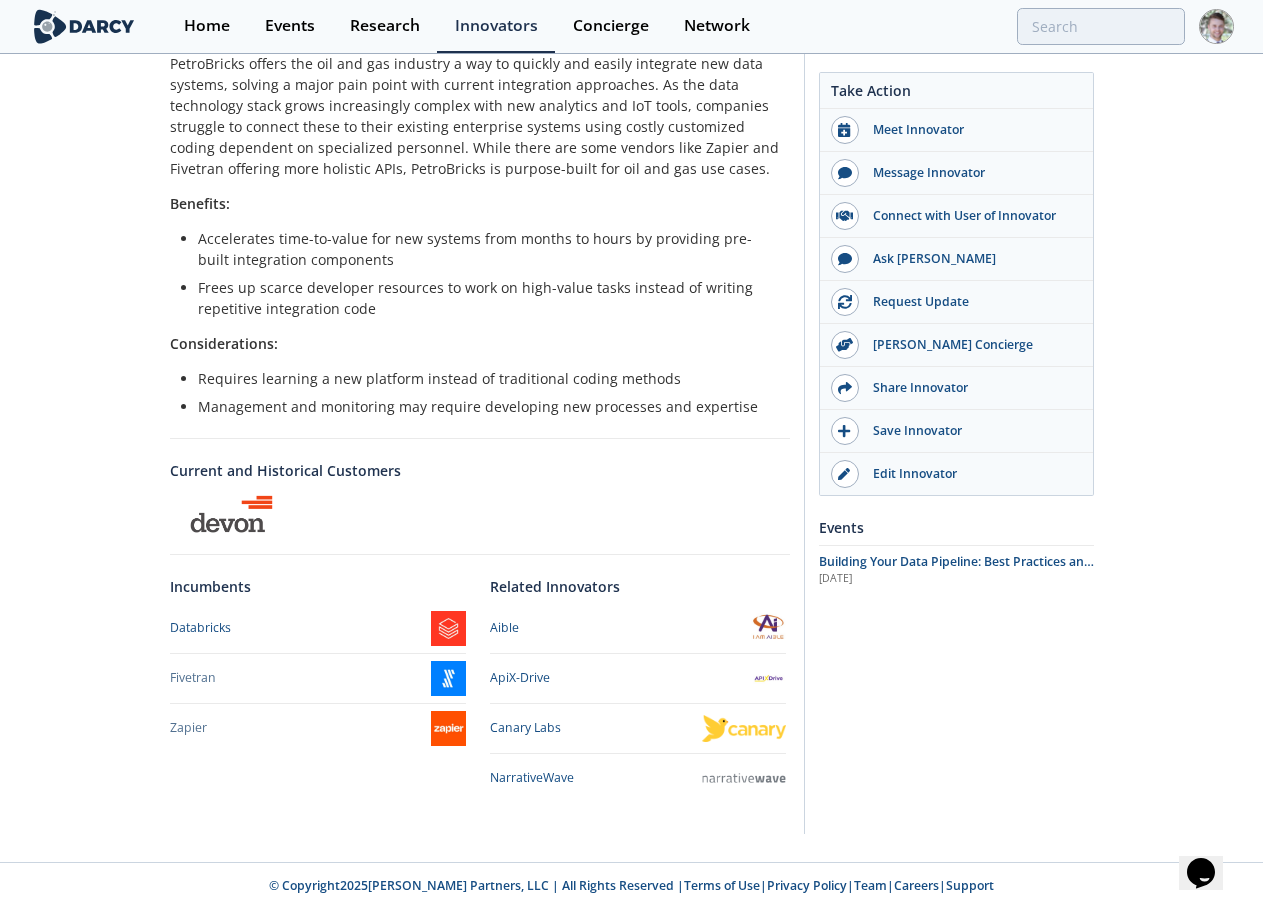 click on "Management and monitoring may require developing new processes and expertise" at bounding box center (487, 406) 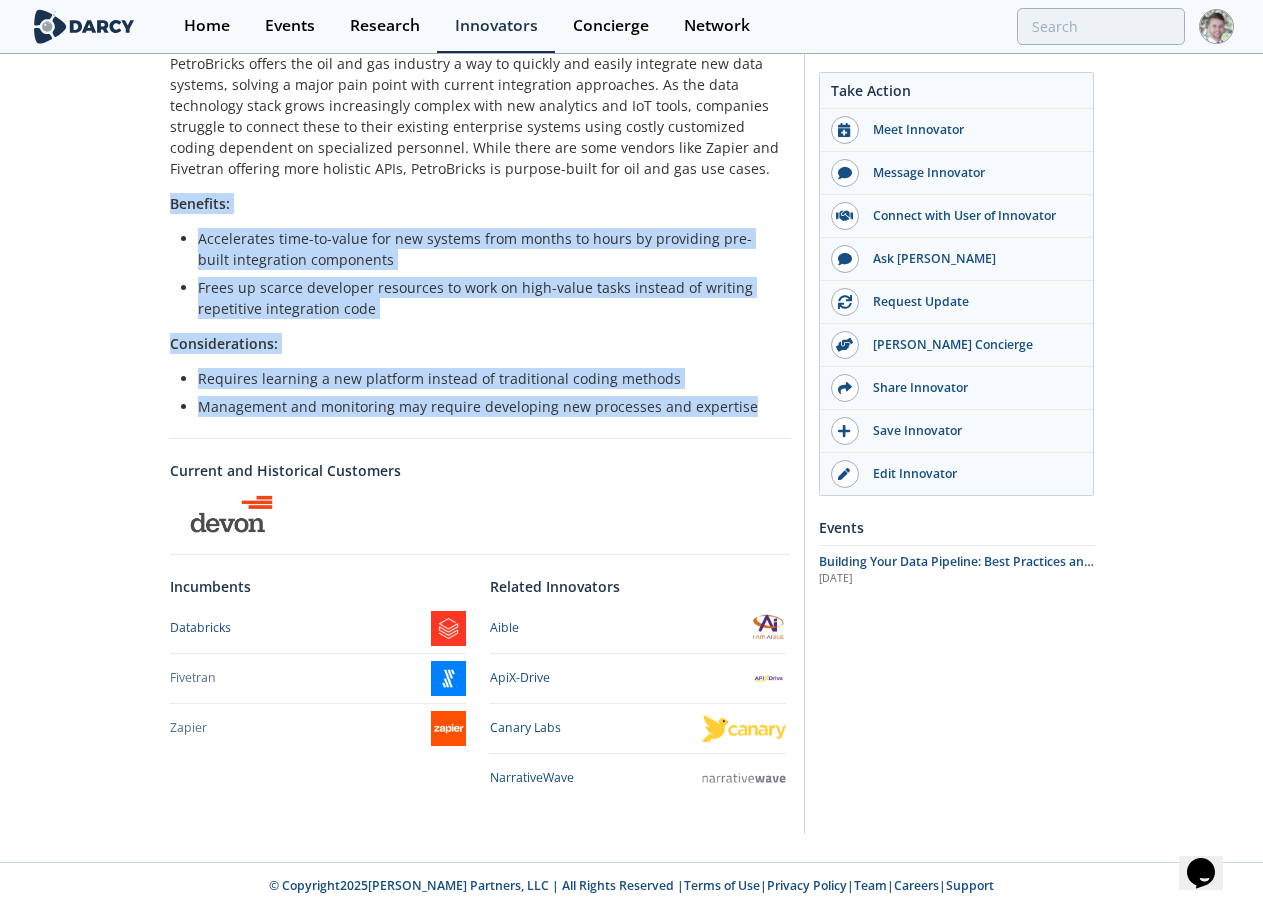 drag, startPoint x: 756, startPoint y: 408, endPoint x: 170, endPoint y: 200, distance: 621.8199 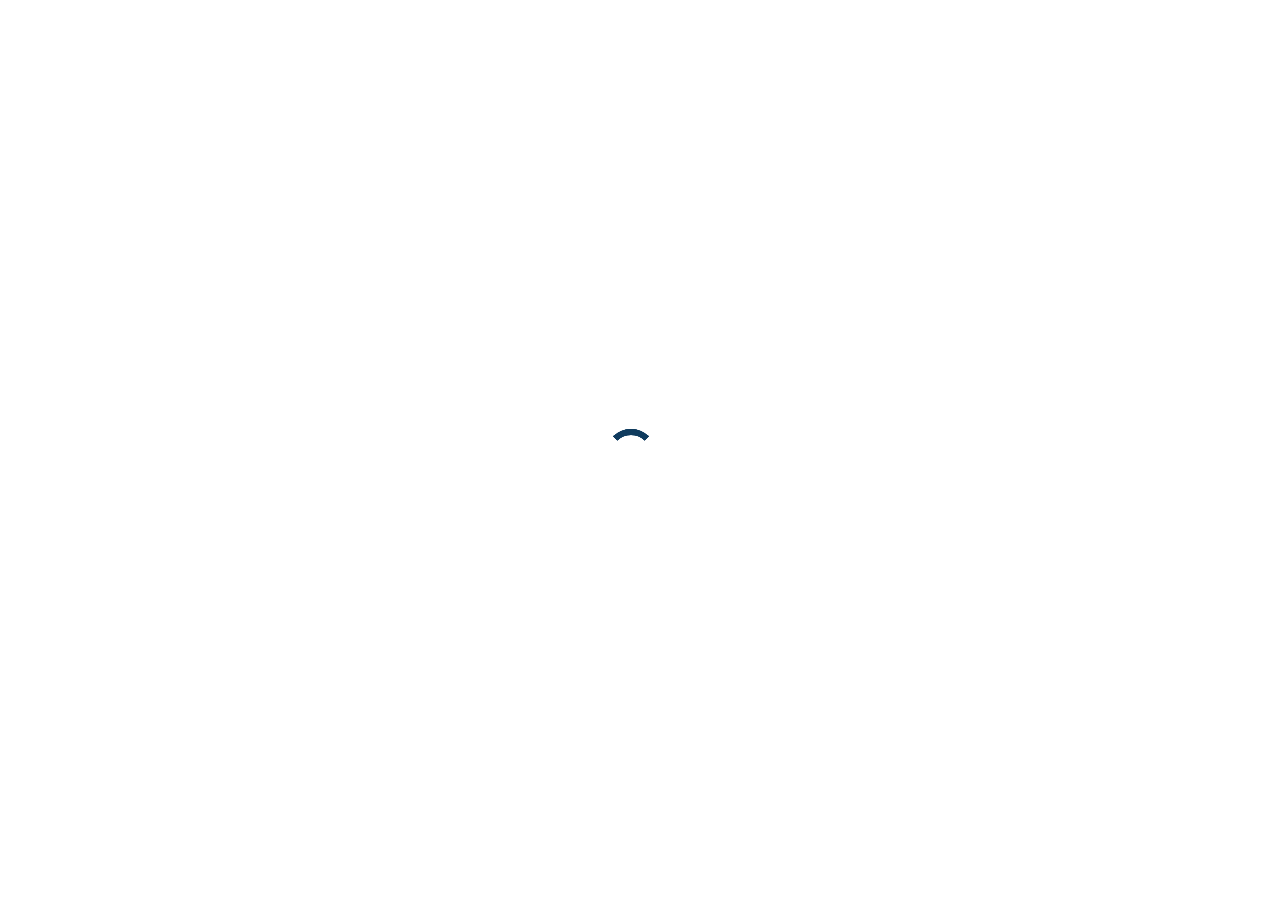scroll, scrollTop: 0, scrollLeft: 0, axis: both 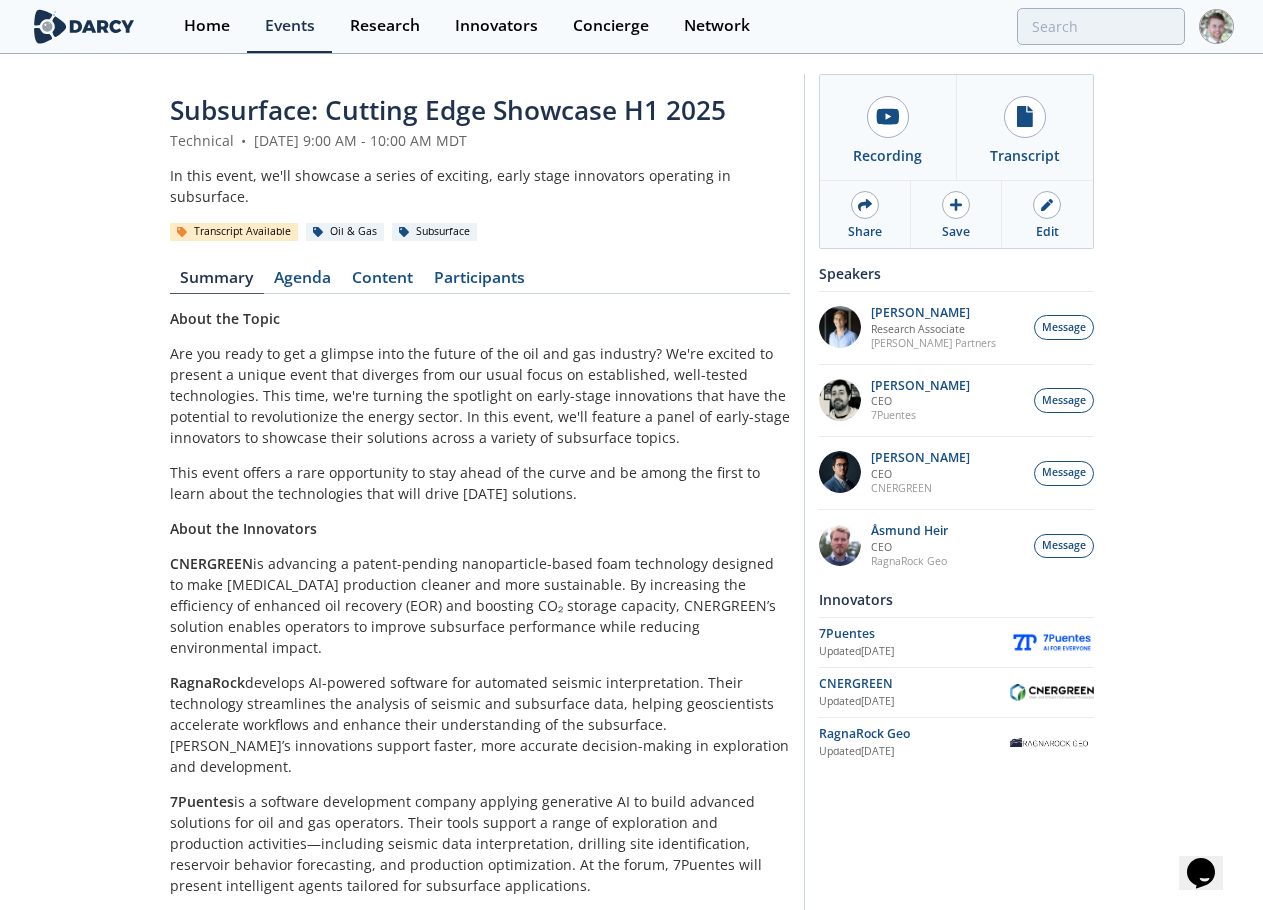 drag, startPoint x: 364, startPoint y: 261, endPoint x: 398, endPoint y: 89, distance: 175.32826 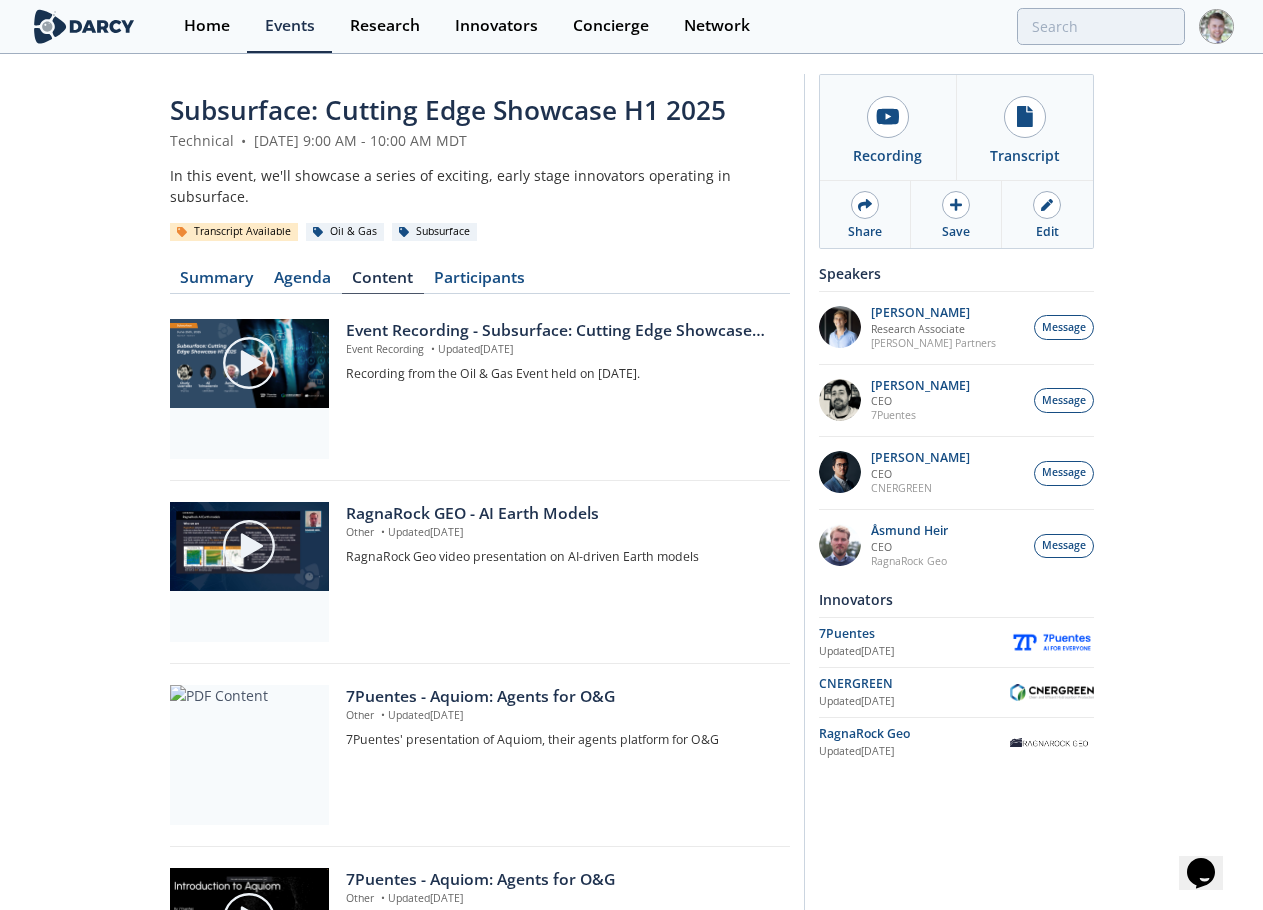 click on "Subsurface: Cutting Edge Showcase H1 2025
Technical
•
June 25, 2025
9:00 AM - 10:00 AM MDT
In this event, we'll showcase a series of exciting, early stage innovators operating in subsurface.
Transcript Available
Oil & Gas
Subsurface
Summary
Agenda
Content
Participants" at bounding box center (480, 913) 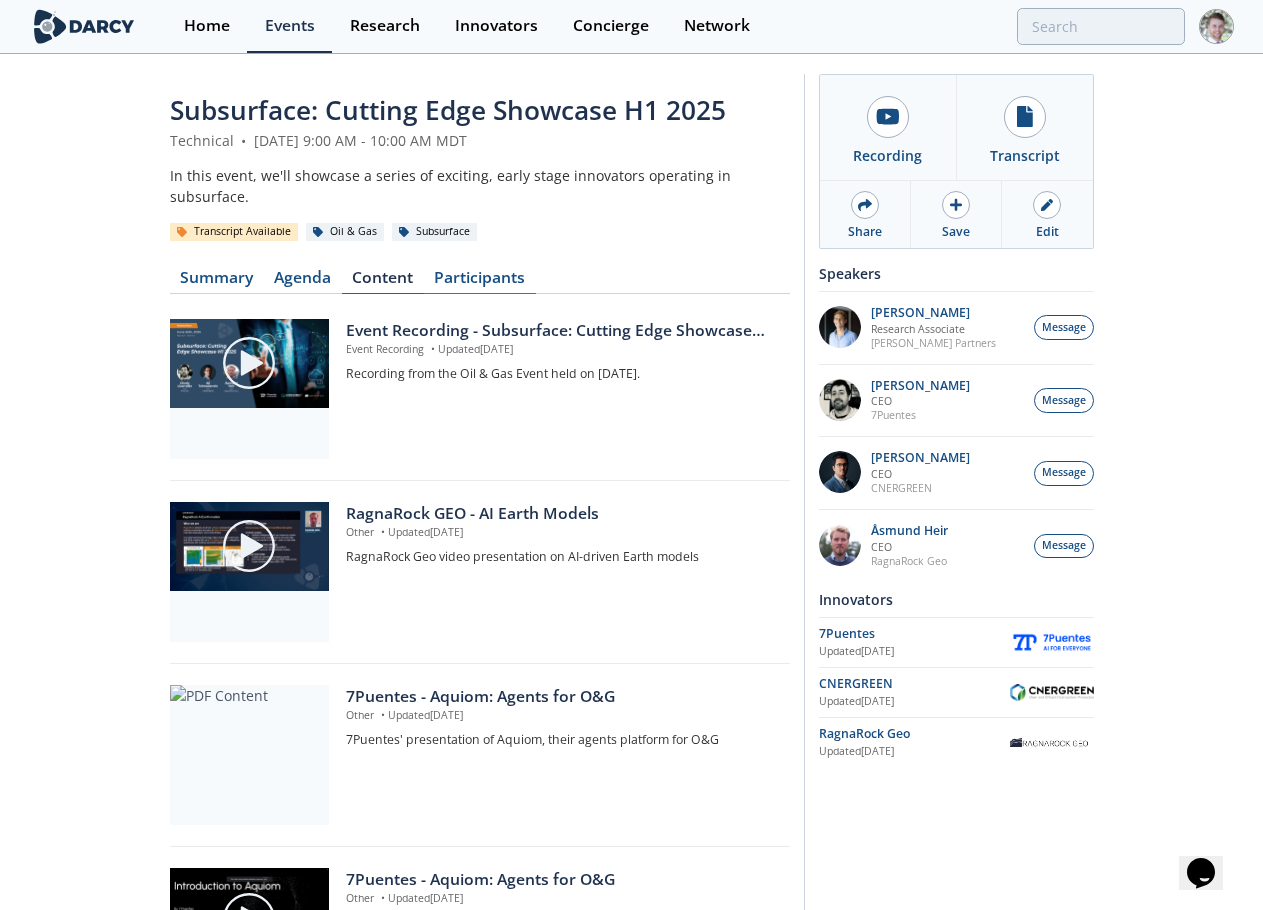 click on "Participants" at bounding box center (480, 282) 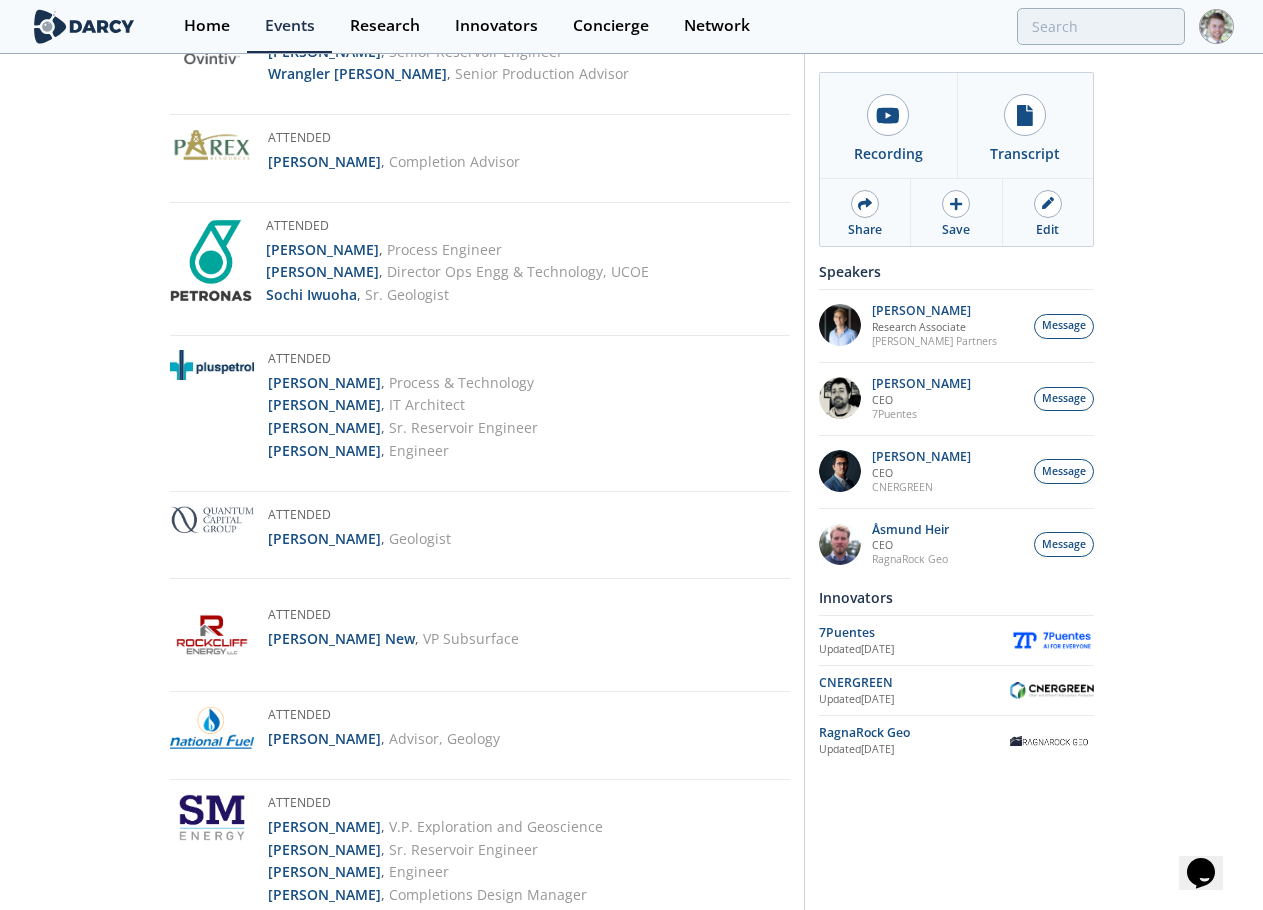 scroll, scrollTop: 2801, scrollLeft: 0, axis: vertical 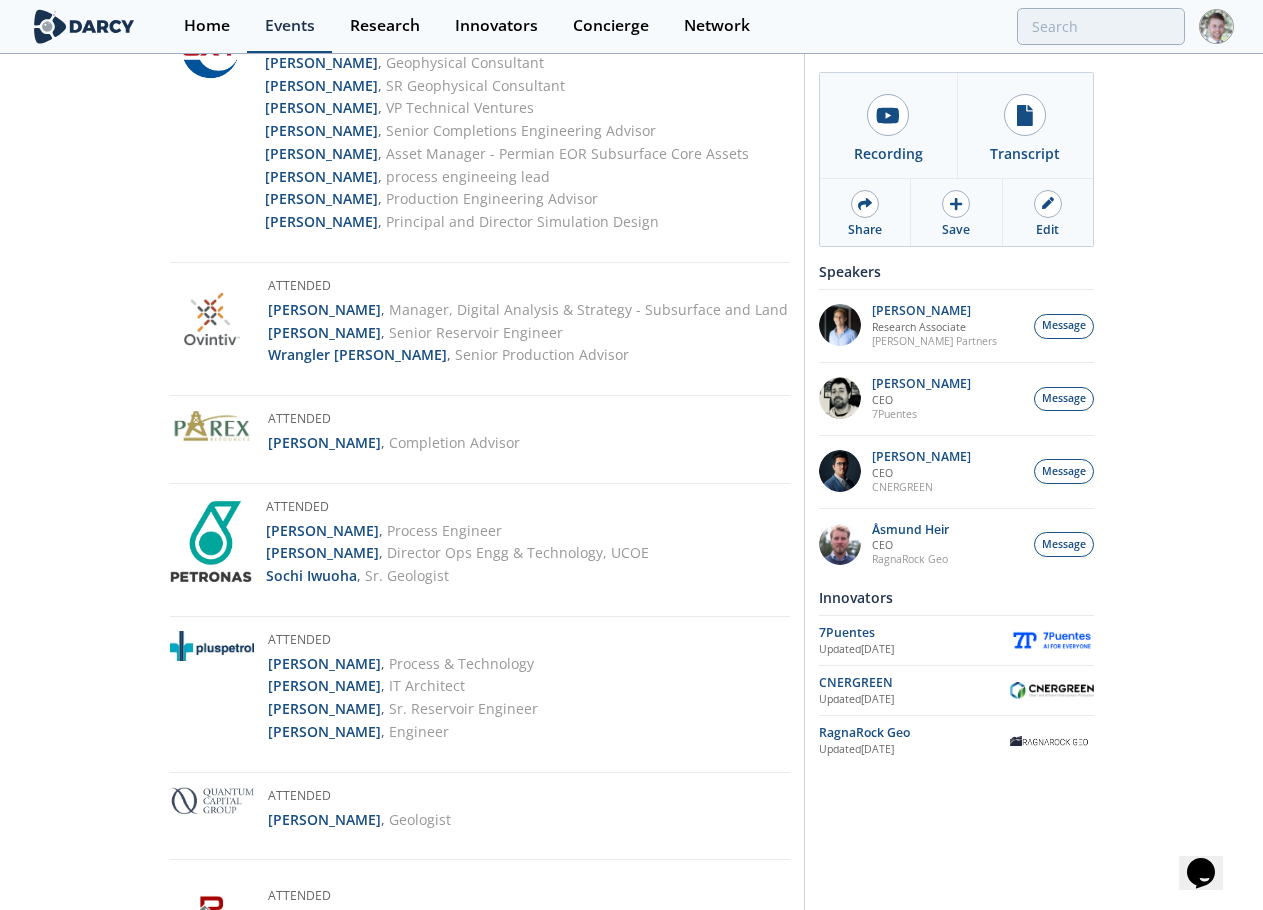 click on "Events" at bounding box center (290, 26) 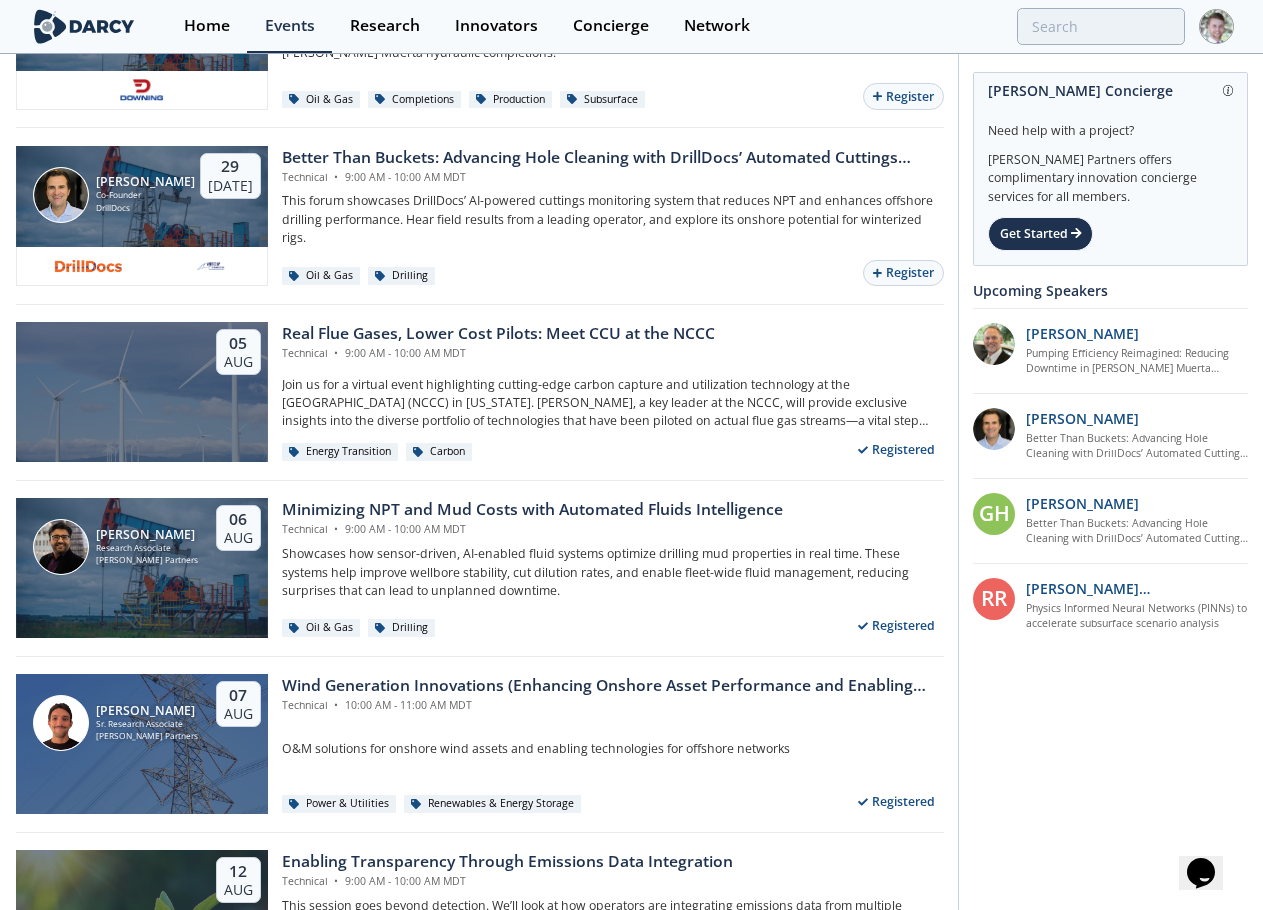 scroll, scrollTop: 0, scrollLeft: 0, axis: both 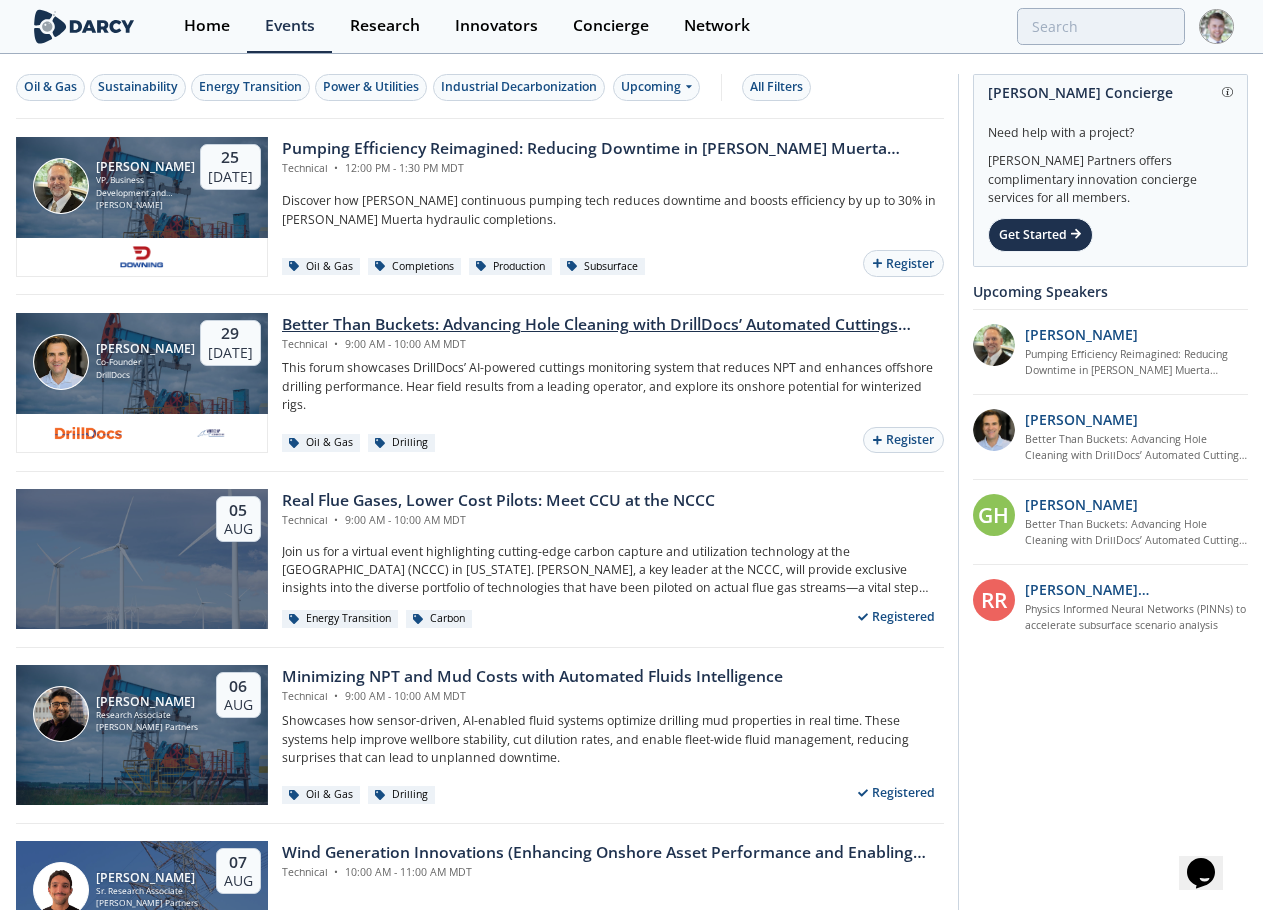 click on "Better Than Buckets: Advancing Hole Cleaning with DrillDocs’ Automated Cuttings Monitoring" at bounding box center (613, 325) 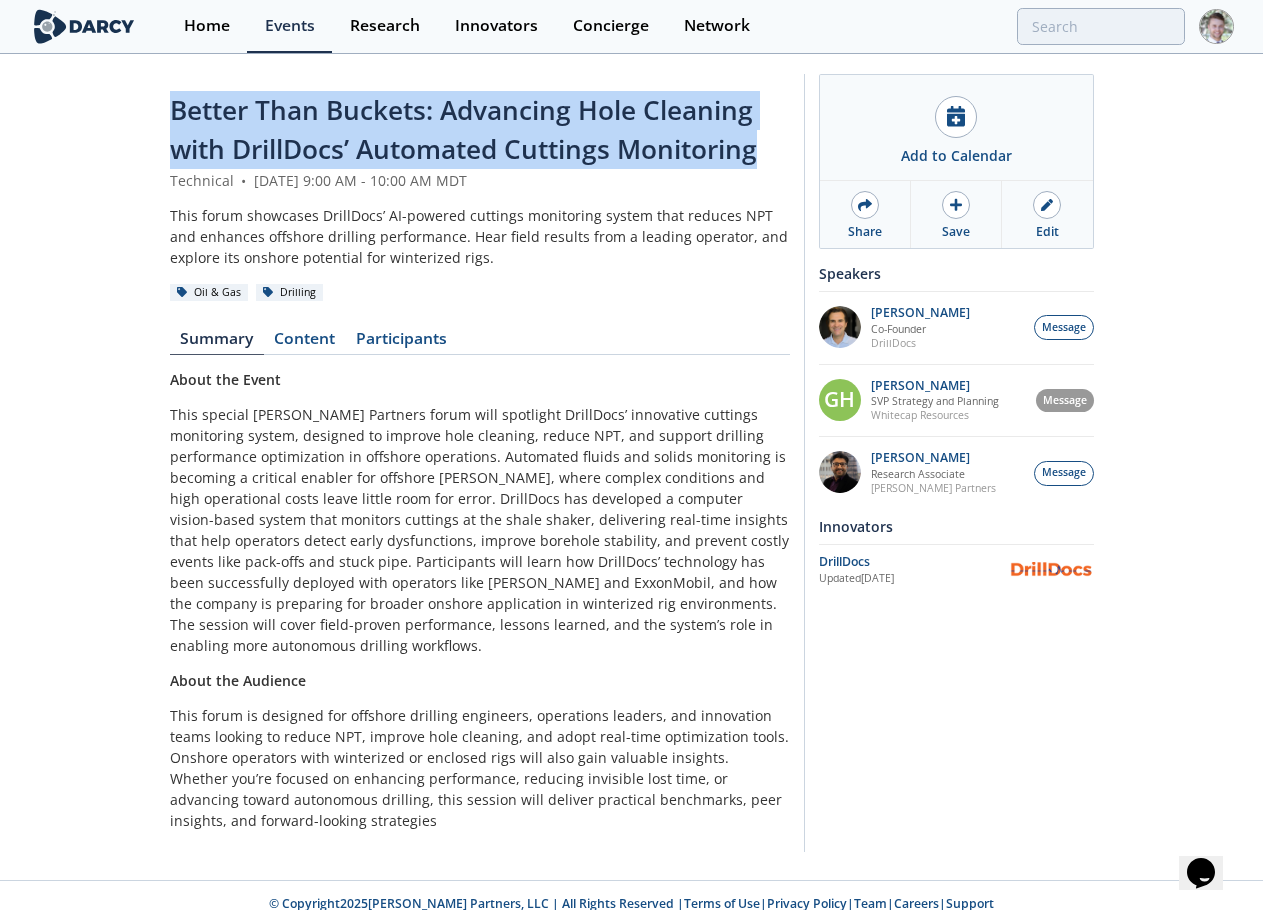 drag, startPoint x: 170, startPoint y: 107, endPoint x: 788, endPoint y: 164, distance: 620.62305 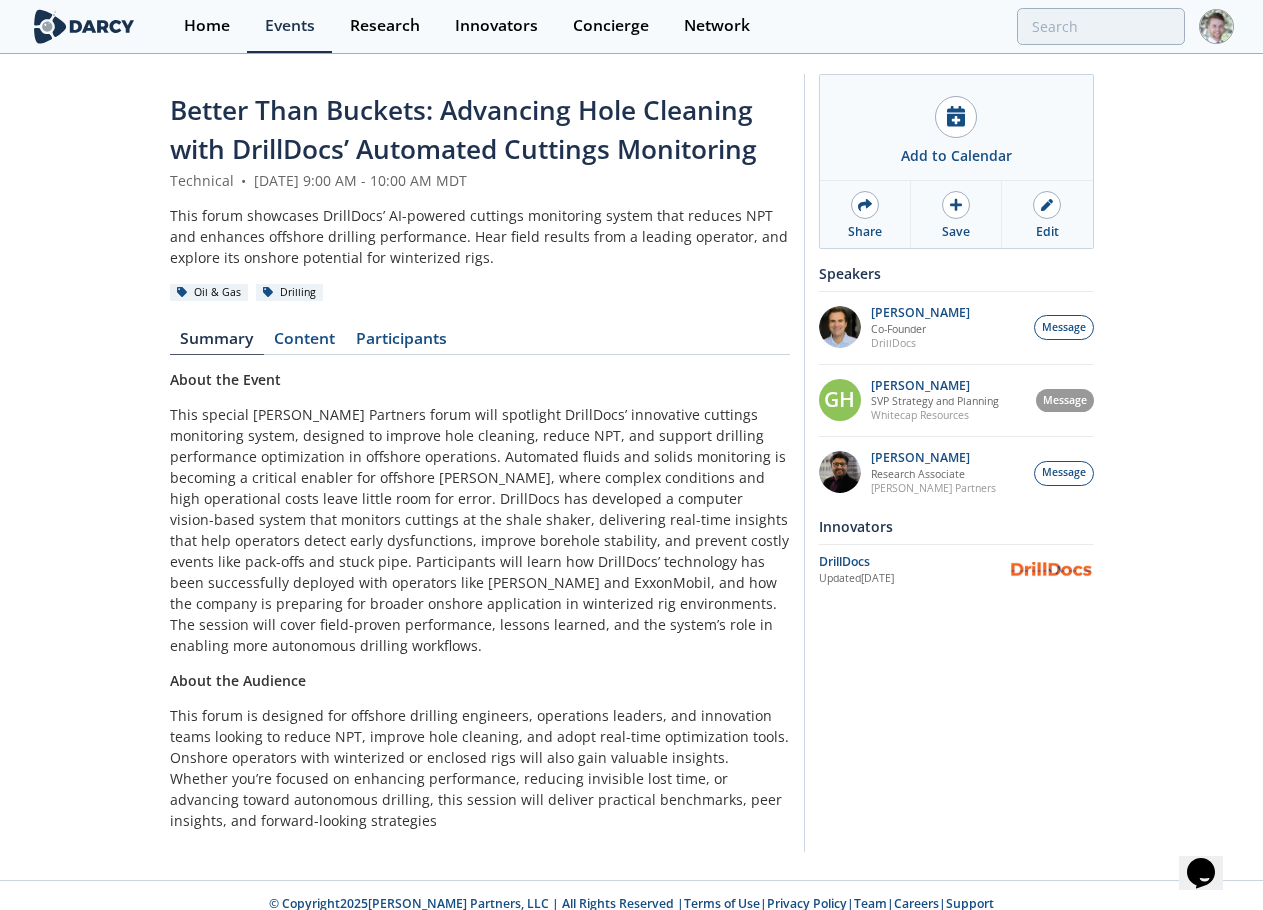 click on "Better Than Buckets: Advancing Hole Cleaning with DrillDocs’ Automated Cuttings Monitoring
Technical
•
July 29, 2025
9:00 AM - 10:00 AM MDT
This forum showcases DrillDocs’ AI-powered cuttings monitoring system that reduces NPT and enhances offshore drilling performance. Hear field results from a leading operator, and explore its onshore potential for winterized rigs.
Oil & Gas
Drilling
Summary
Content
Participants
About the Event
About the Audience" at bounding box center [480, 468] 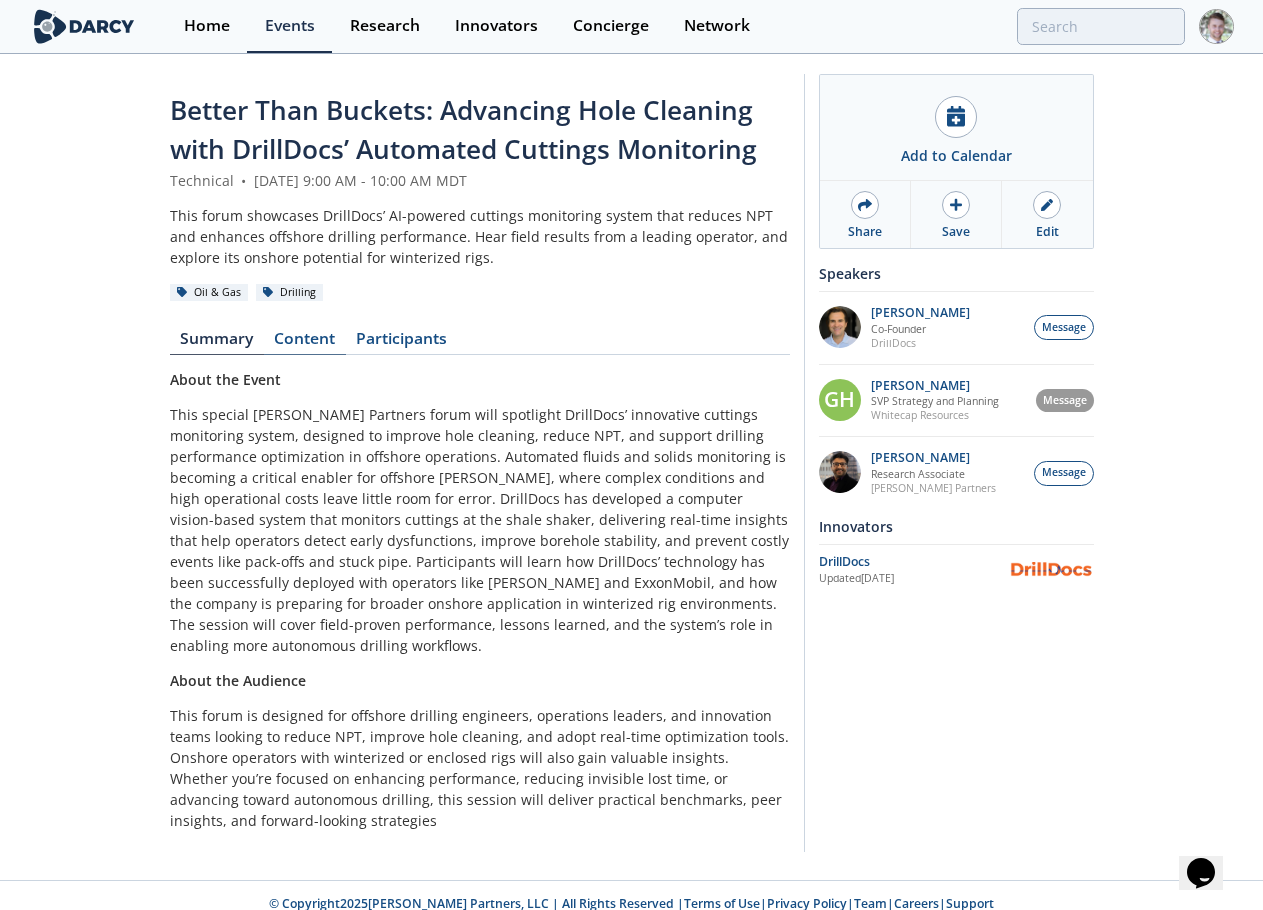 click on "Content" at bounding box center [305, 343] 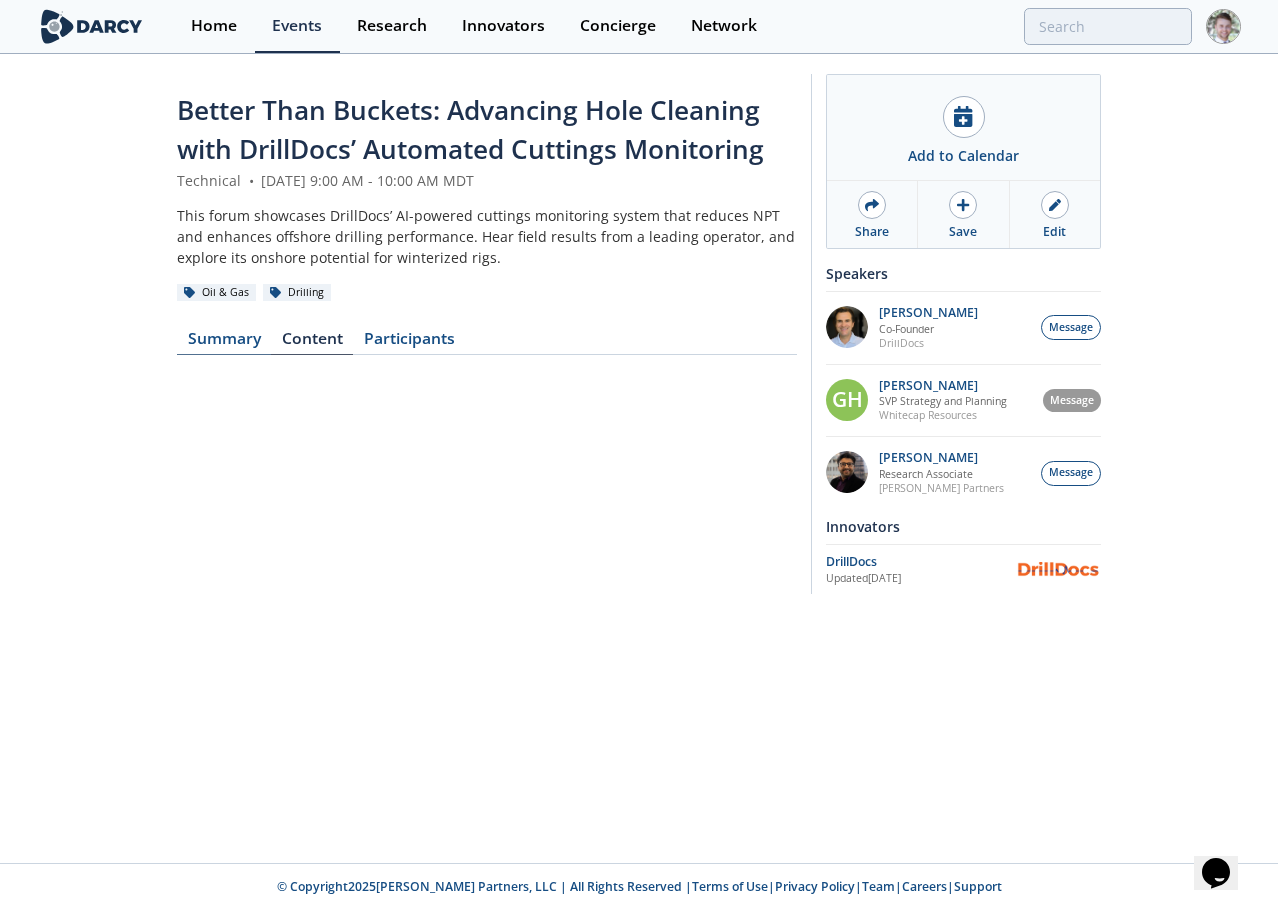 click on "Summary" at bounding box center (224, 343) 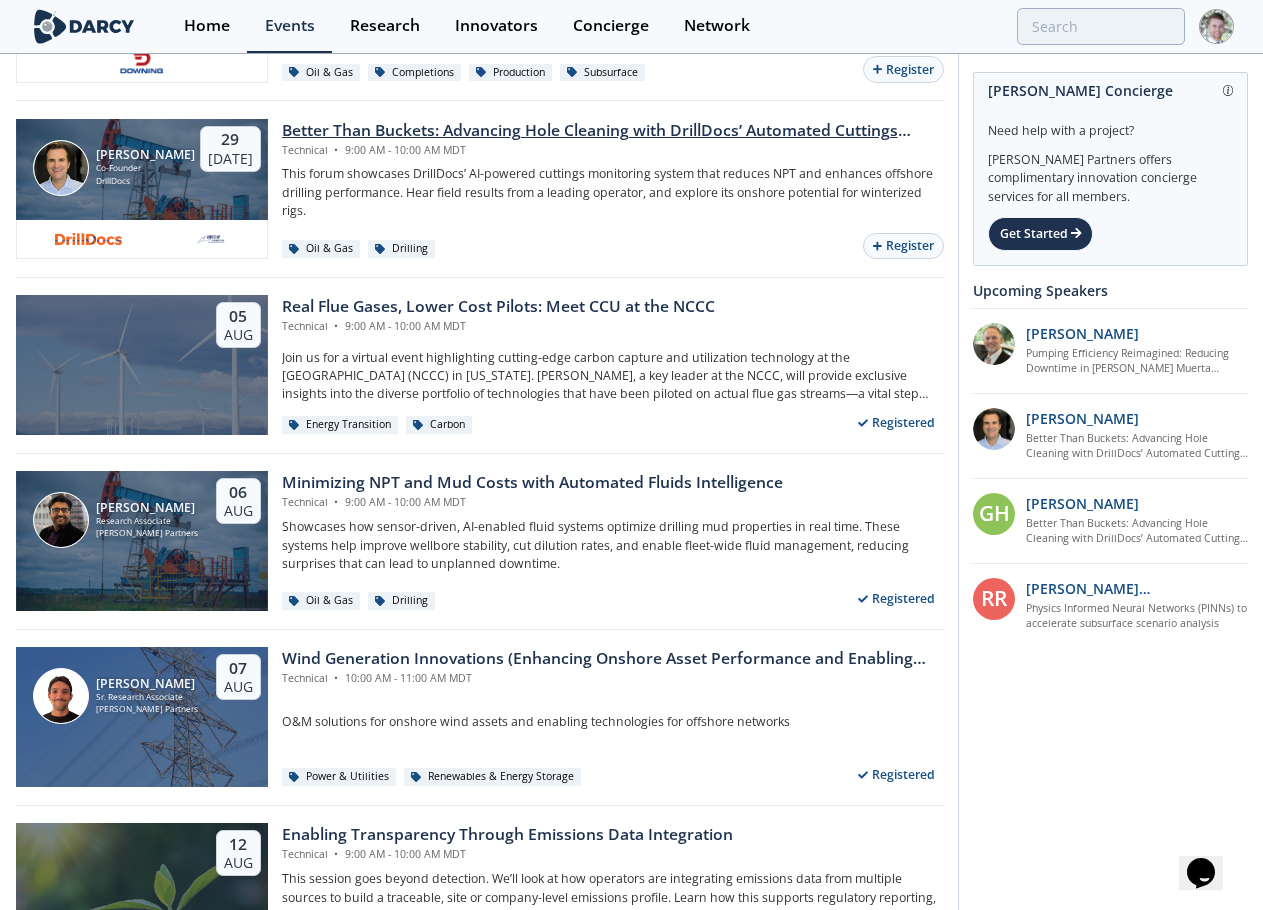 scroll, scrollTop: 200, scrollLeft: 0, axis: vertical 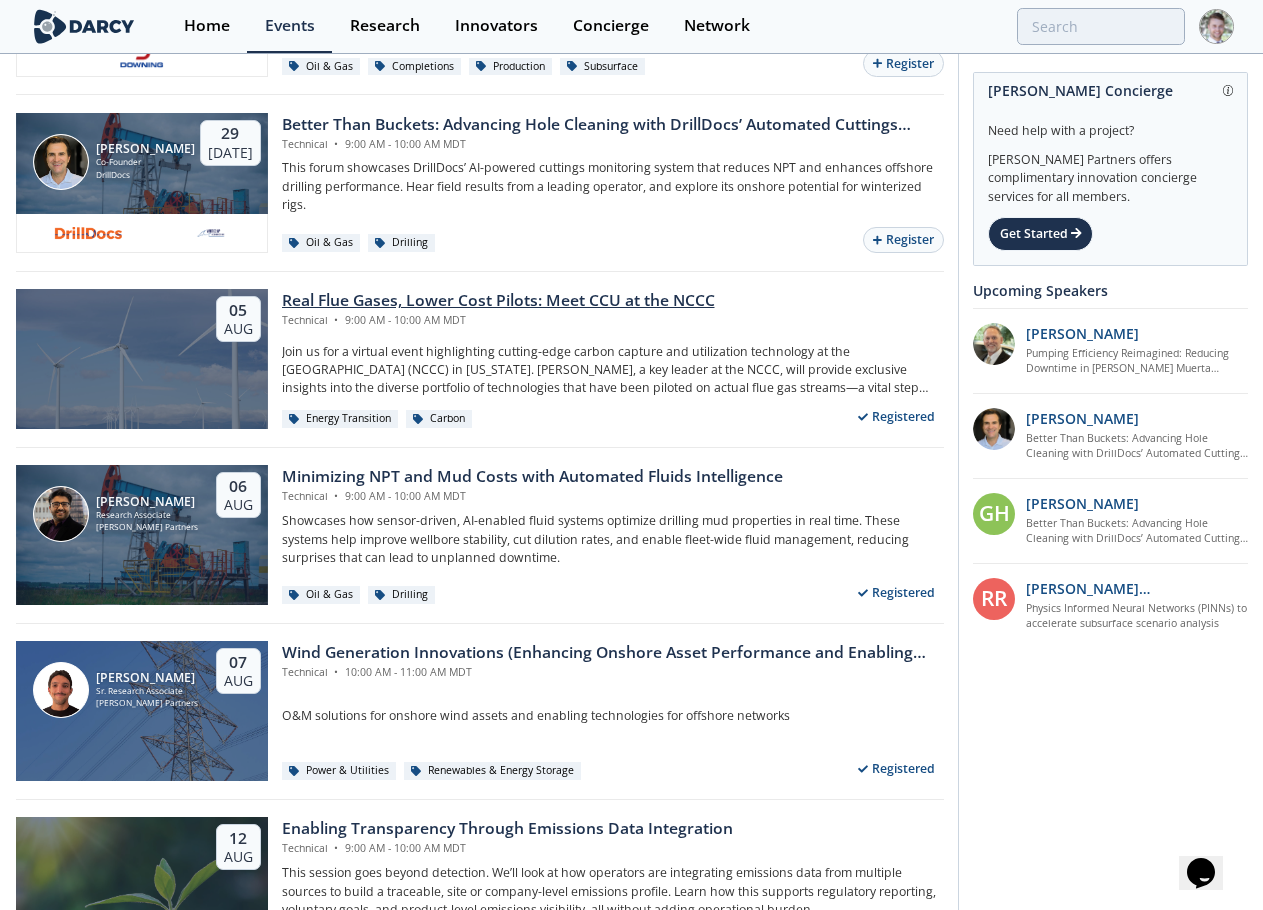 click on "Real Flue Gases, Lower Cost Pilots: Meet CCU at the NCCC" at bounding box center (498, 301) 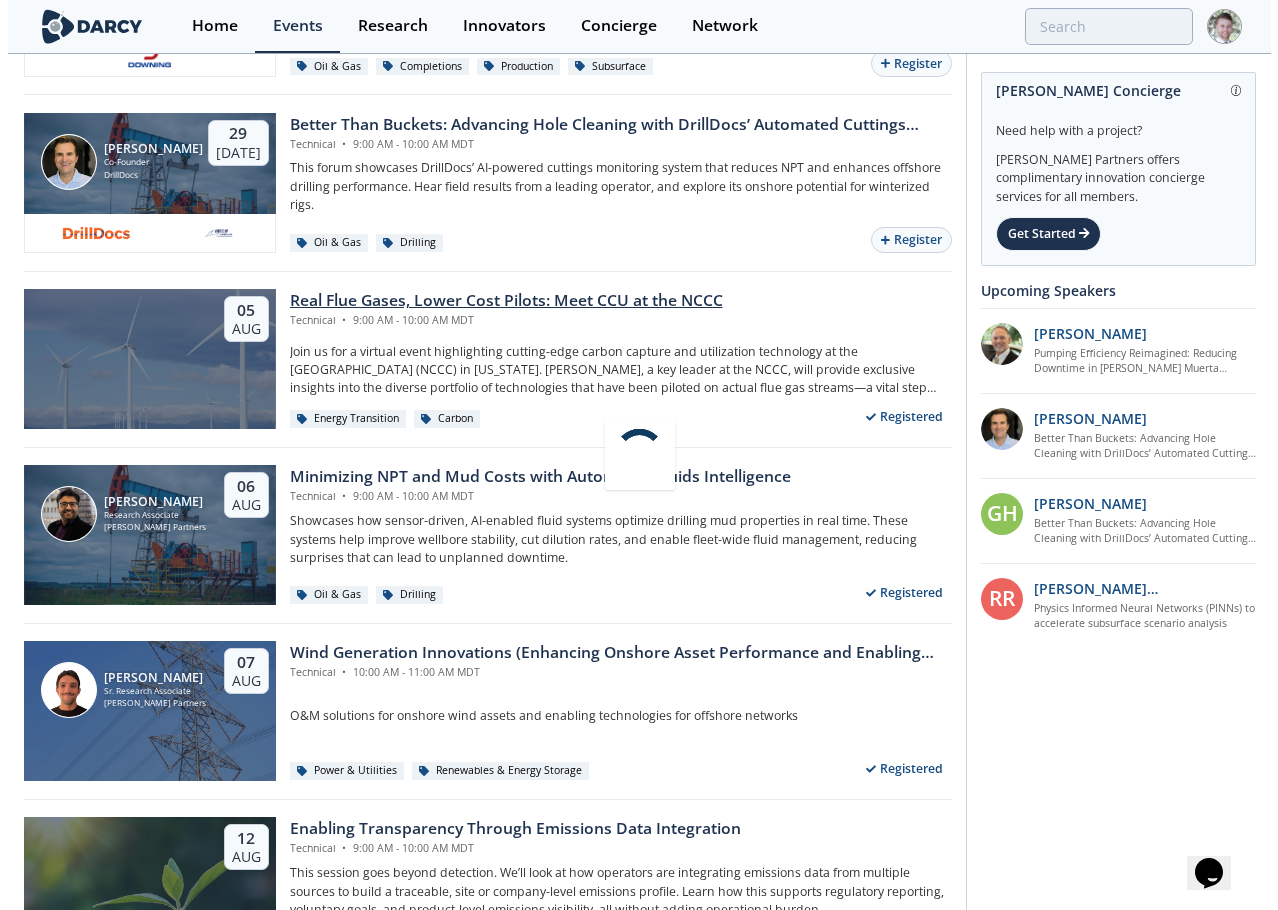 scroll, scrollTop: 0, scrollLeft: 0, axis: both 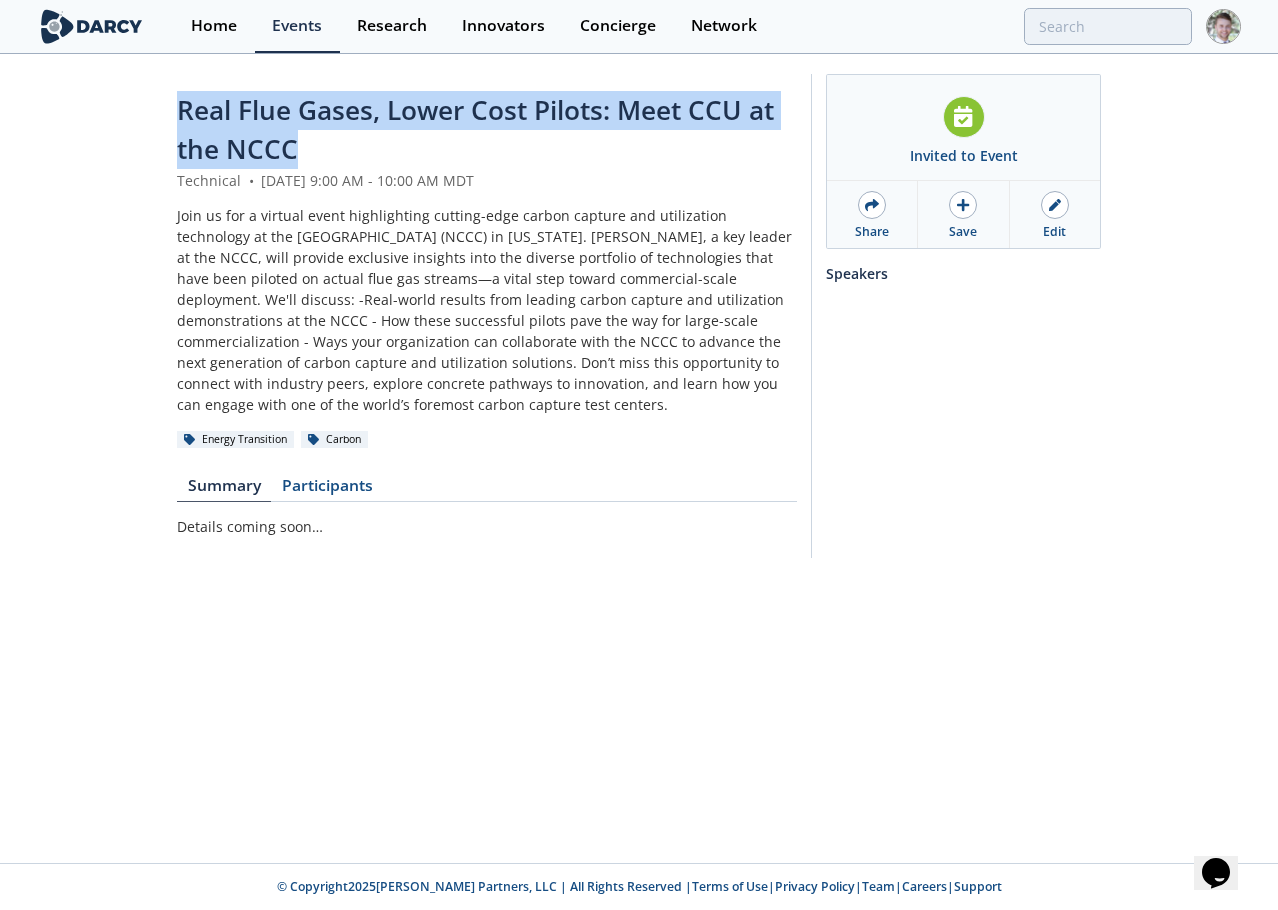 drag, startPoint x: 309, startPoint y: 153, endPoint x: 181, endPoint y: 102, distance: 137.78607 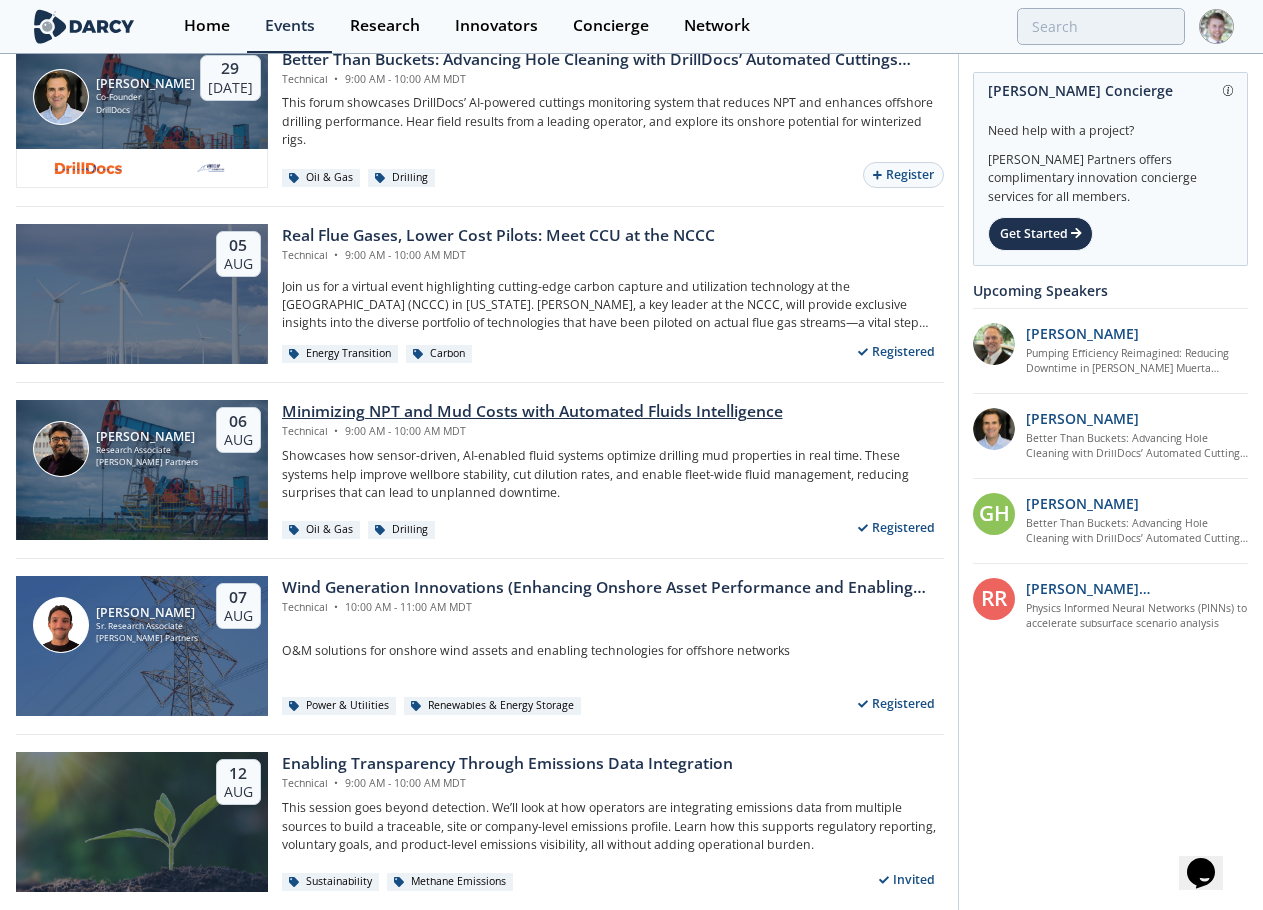 scroll, scrollTop: 300, scrollLeft: 0, axis: vertical 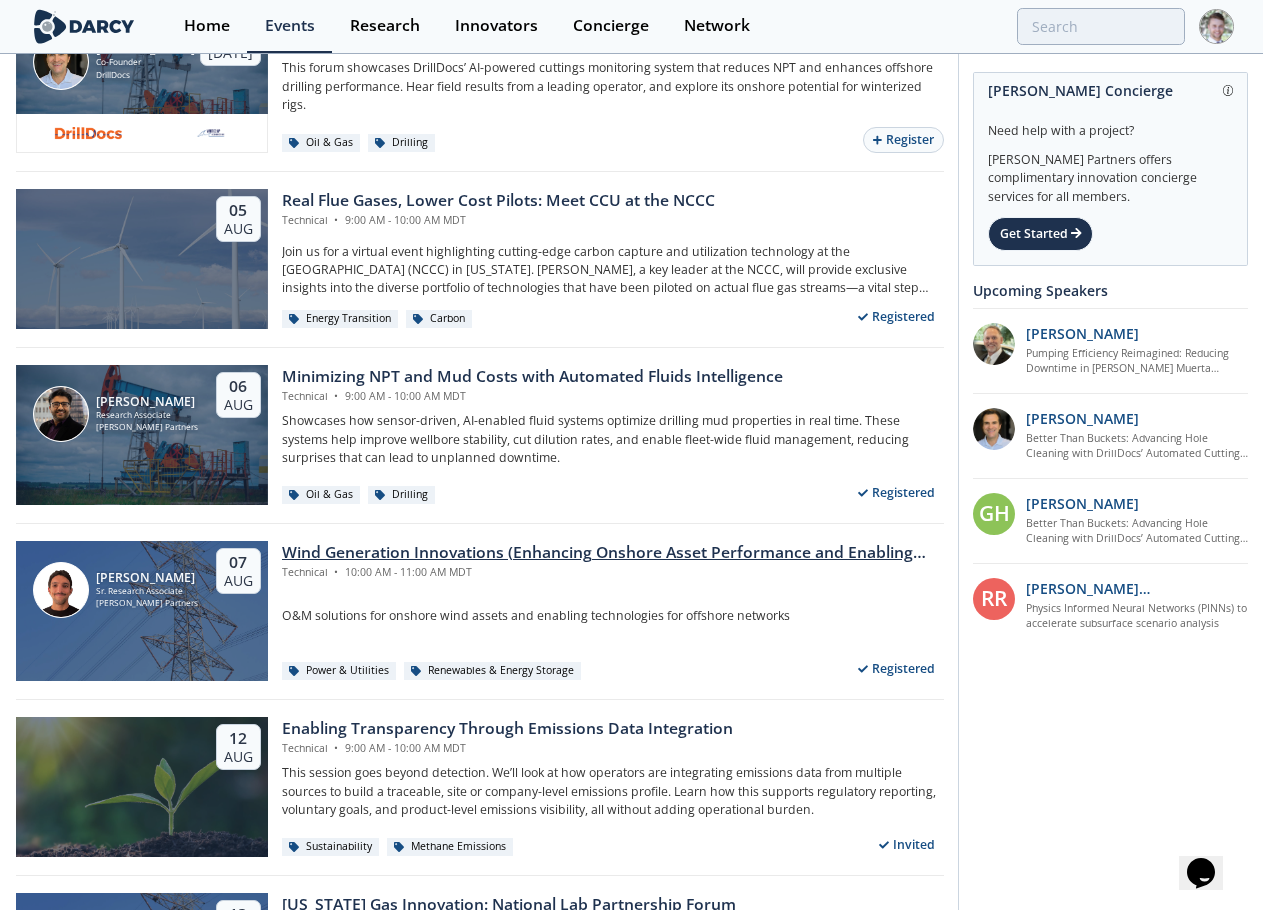click on "Wind Generation Innovations (Enhancing Onshore Asset Performance and Enabling Offshore Networks)" at bounding box center [613, 553] 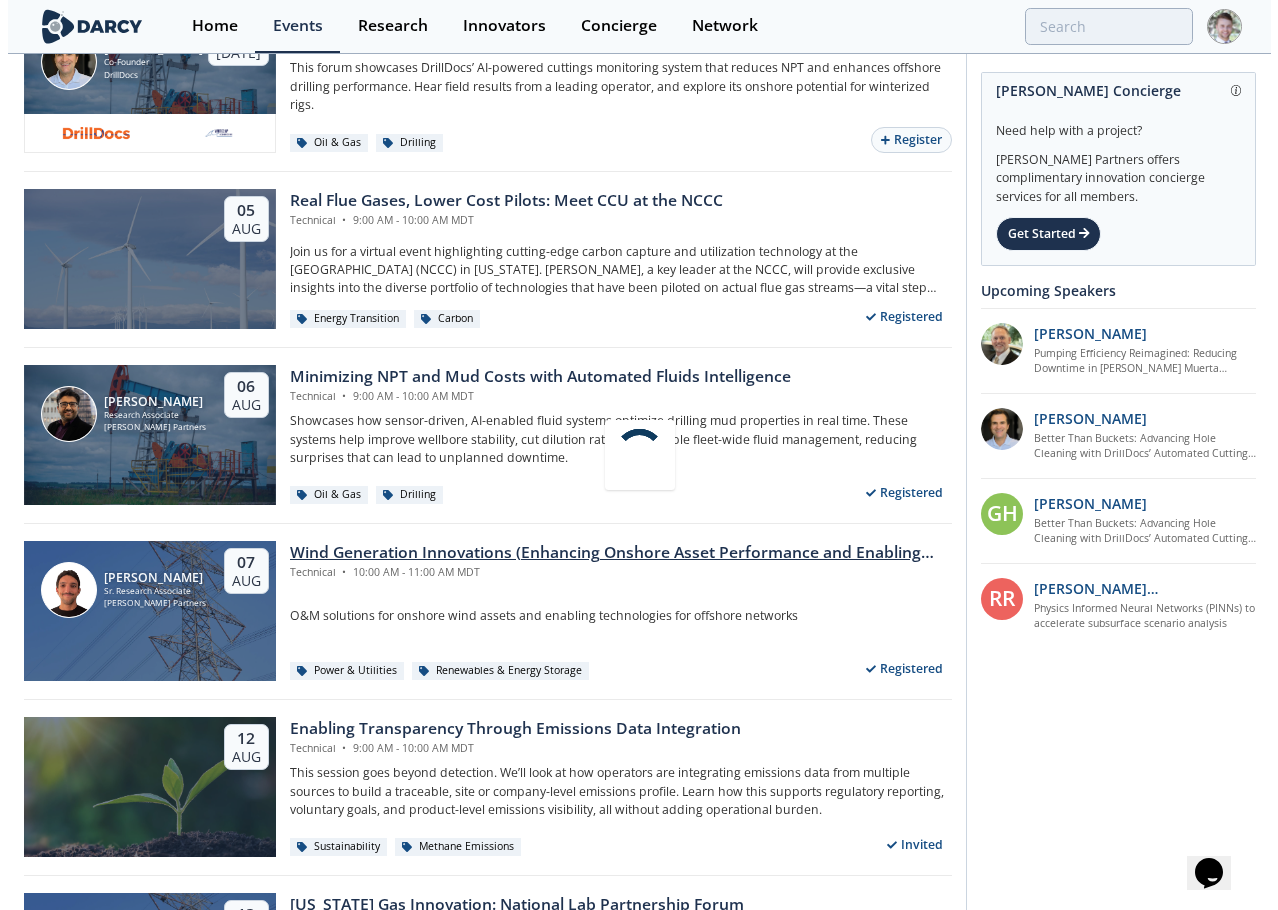scroll, scrollTop: 0, scrollLeft: 0, axis: both 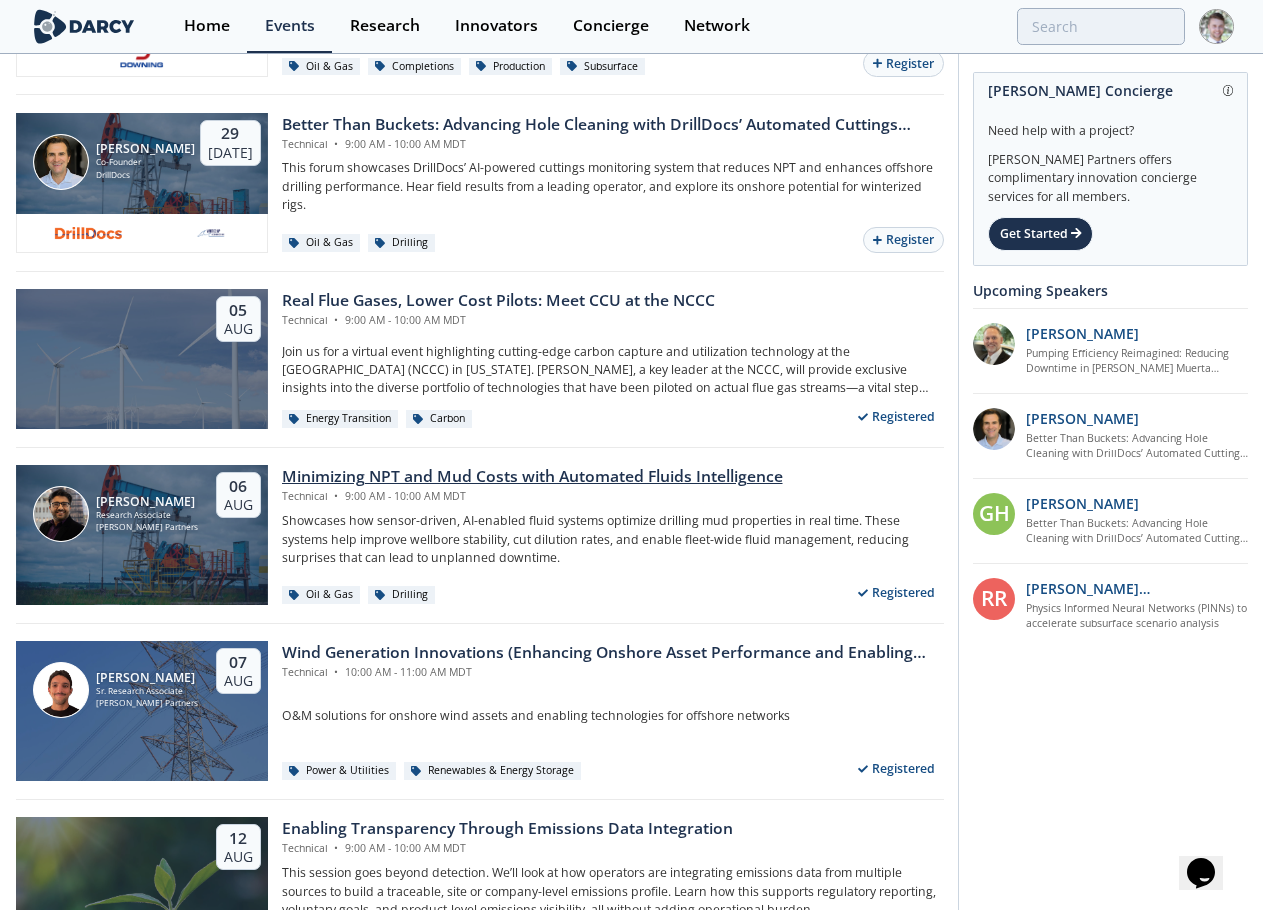 drag, startPoint x: 680, startPoint y: 476, endPoint x: 534, endPoint y: 539, distance: 159.01257 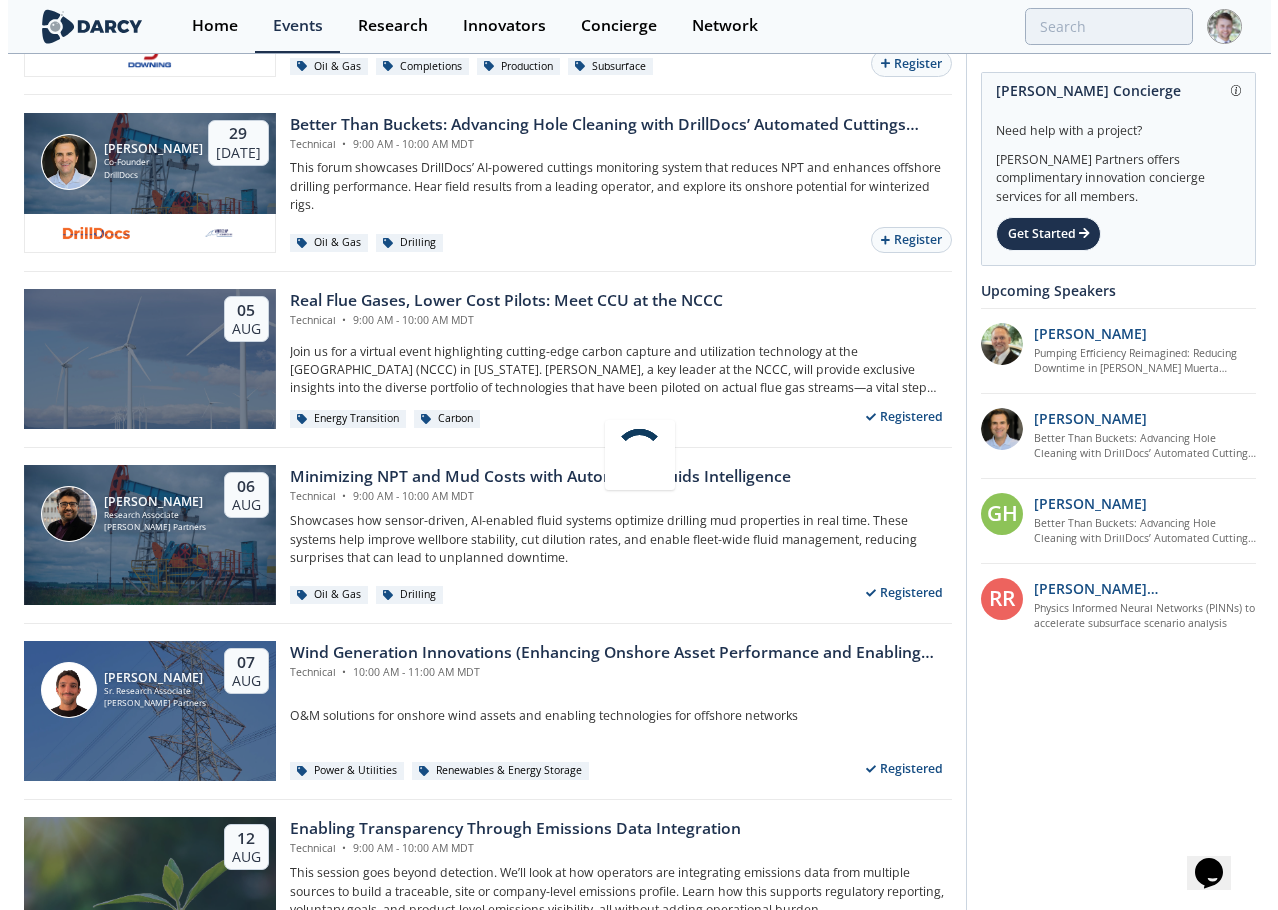 scroll, scrollTop: 0, scrollLeft: 0, axis: both 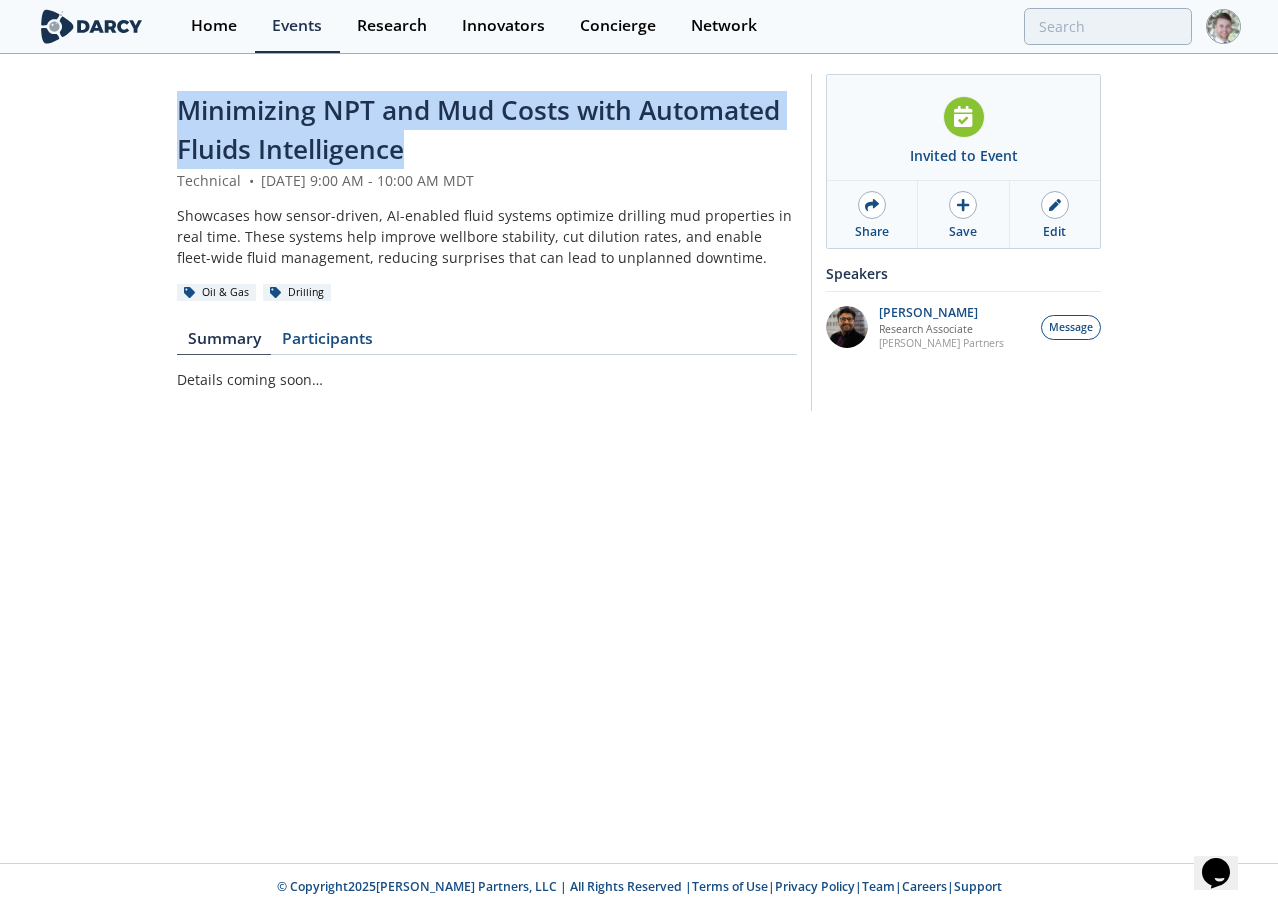 drag, startPoint x: 350, startPoint y: 151, endPoint x: 168, endPoint y: 112, distance: 186.13167 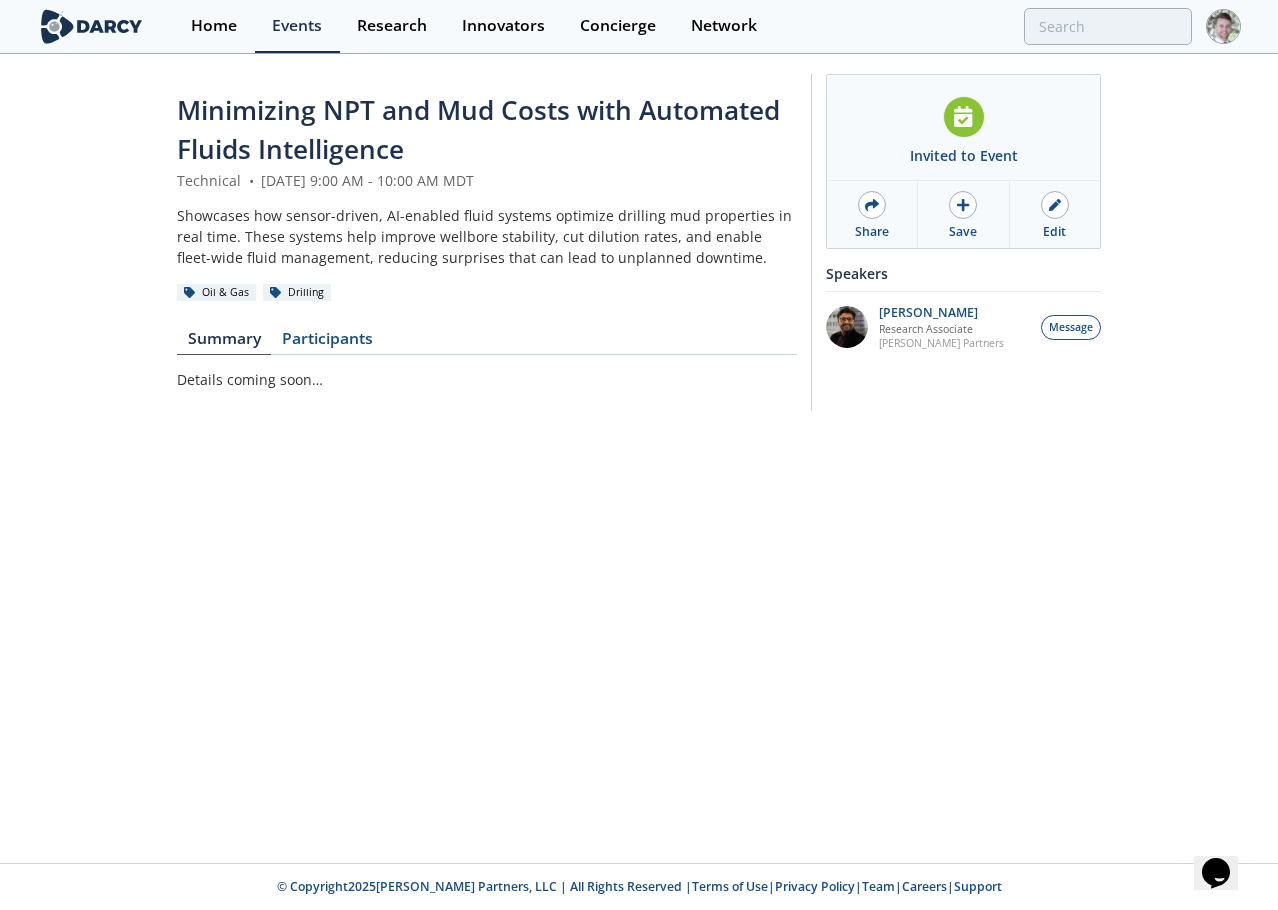 click on "Minimizing NPT and Mud Costs with Automated Fluids Intelligence
Technical
•
August 6, 2025
9:00 AM - 10:00 AM MDT
Showcases how sensor-driven, AI-enabled fluid systems optimize drilling mud properties in real time. These systems help improve wellbore stability, cut dilution rates, and enable fleet-wide fluid management, reducing surprises that can lead to unplanned downtime.
Oil & Gas
Drilling
Summary
Participants
Details coming soon…" 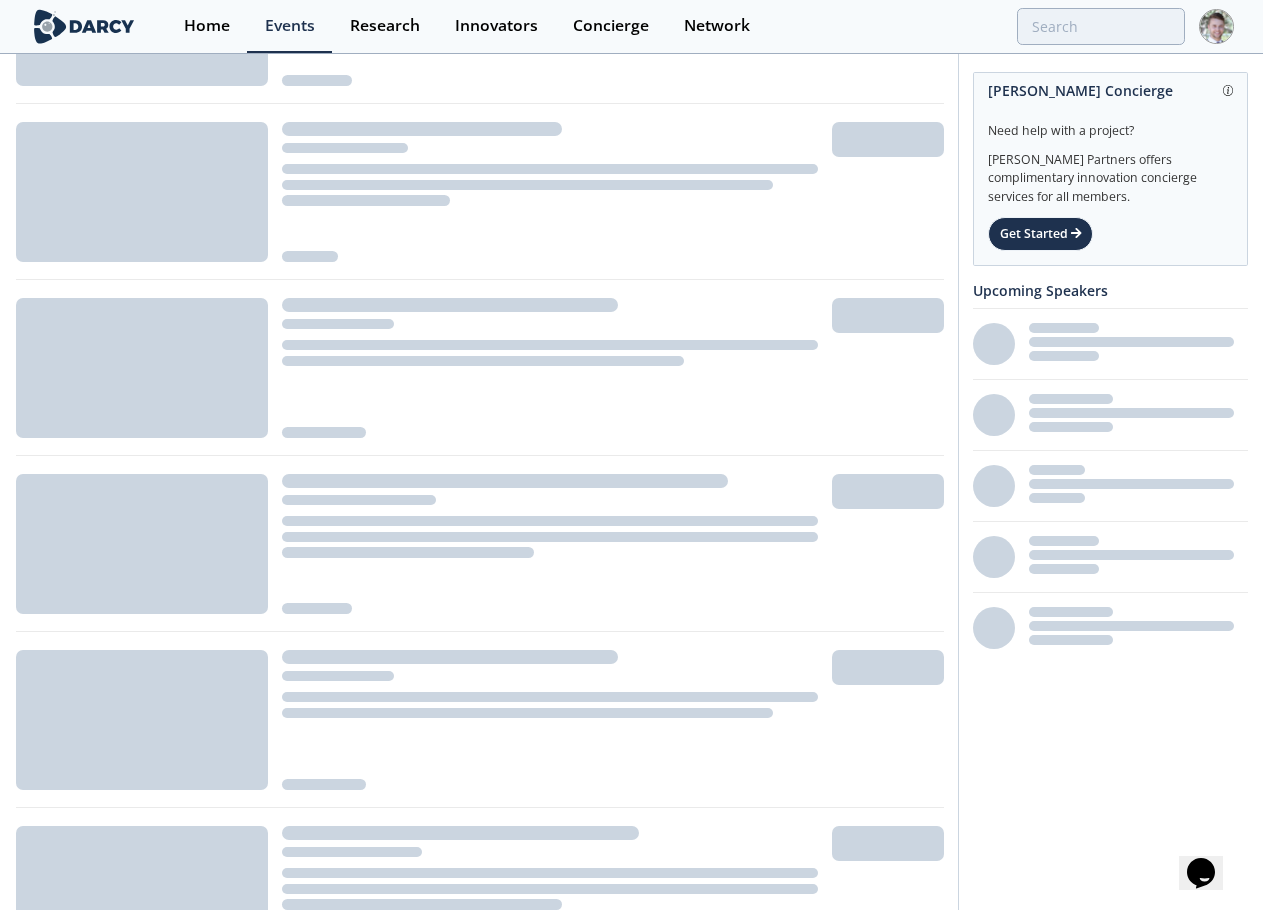 scroll, scrollTop: 200, scrollLeft: 0, axis: vertical 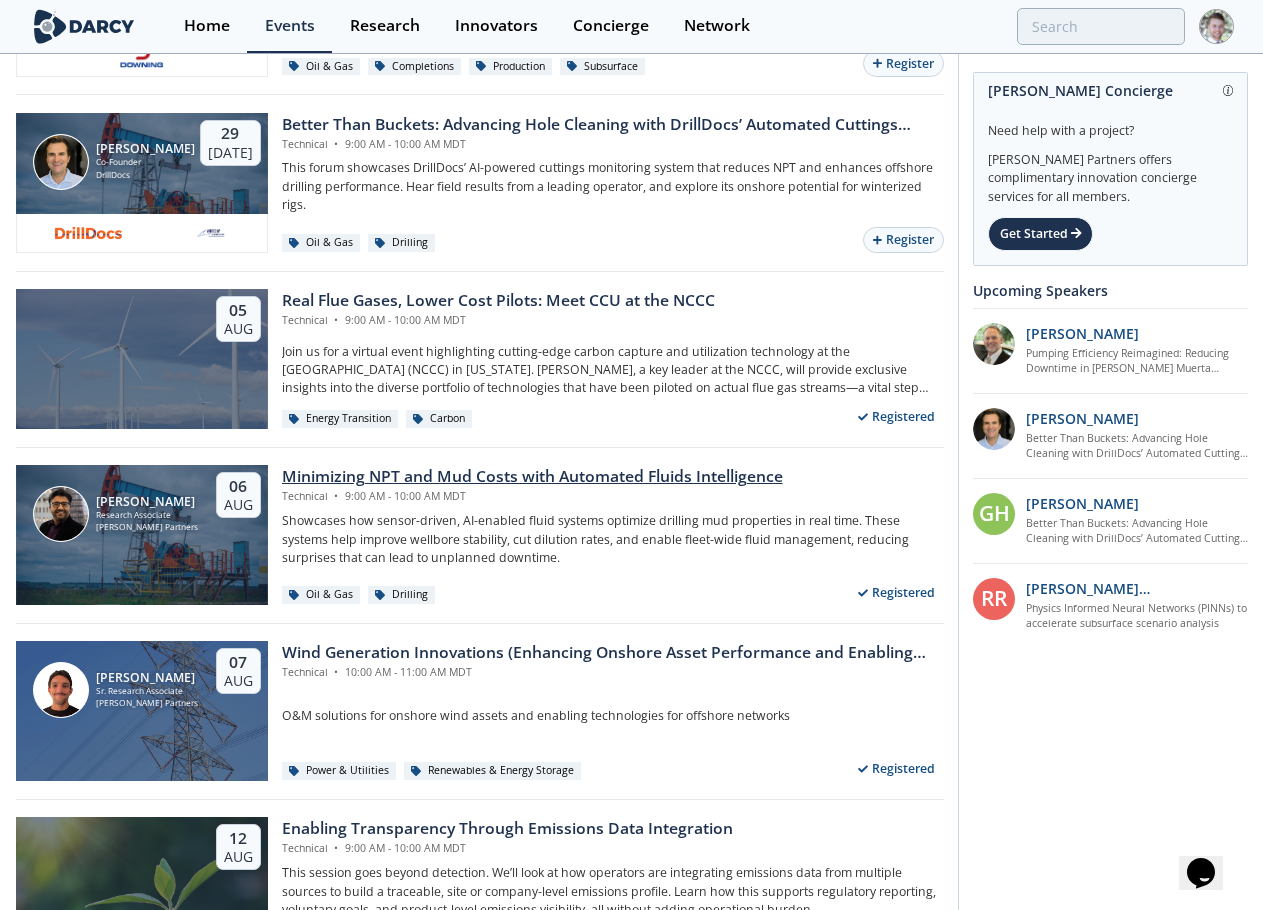 click on "Arsalan Ansari
Research Associate
Darcy Partners" at bounding box center (115, 514) 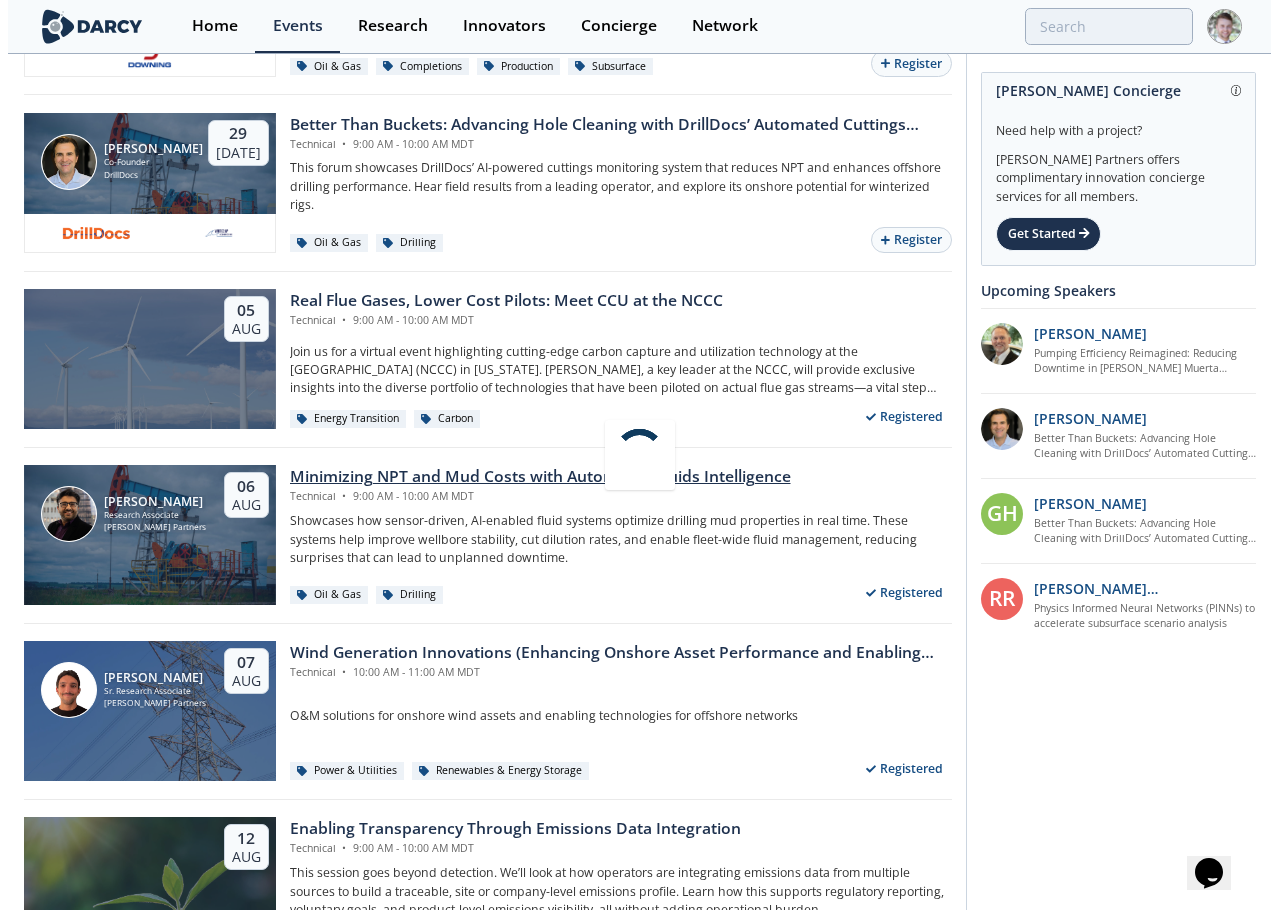 scroll, scrollTop: 0, scrollLeft: 0, axis: both 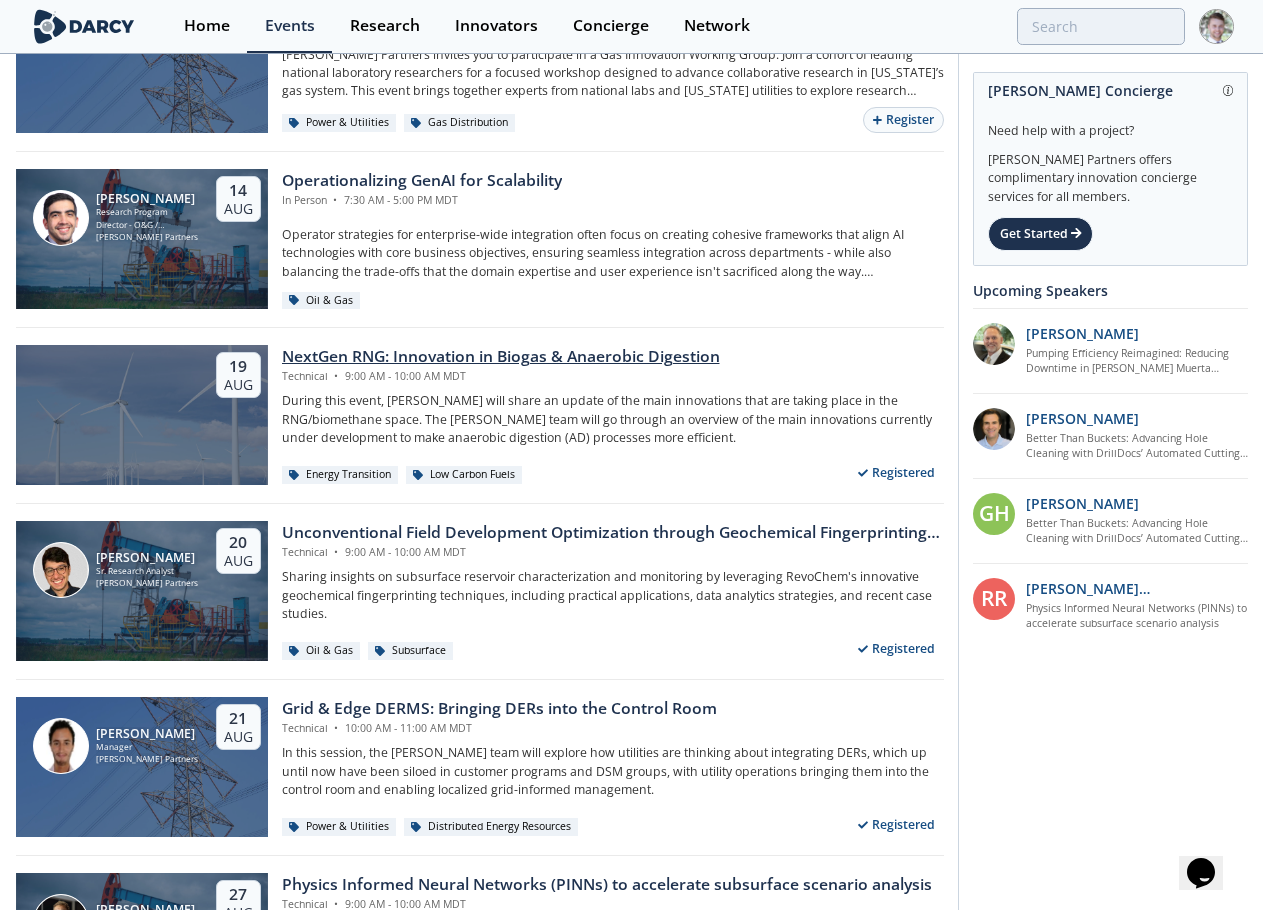 click on "NextGen RNG: Innovation in Biogas & Anaerobic Digestion" at bounding box center (501, 357) 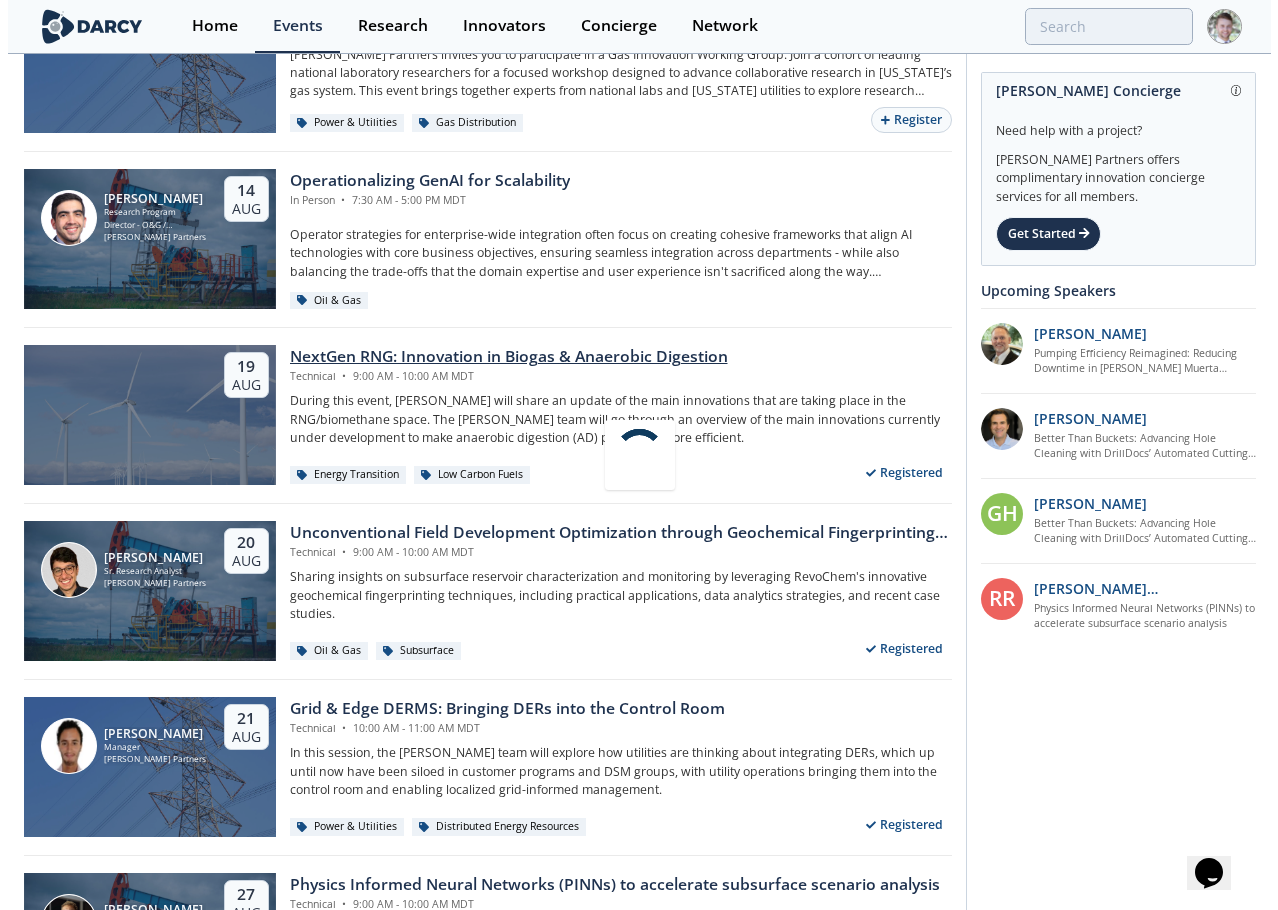 scroll, scrollTop: 0, scrollLeft: 0, axis: both 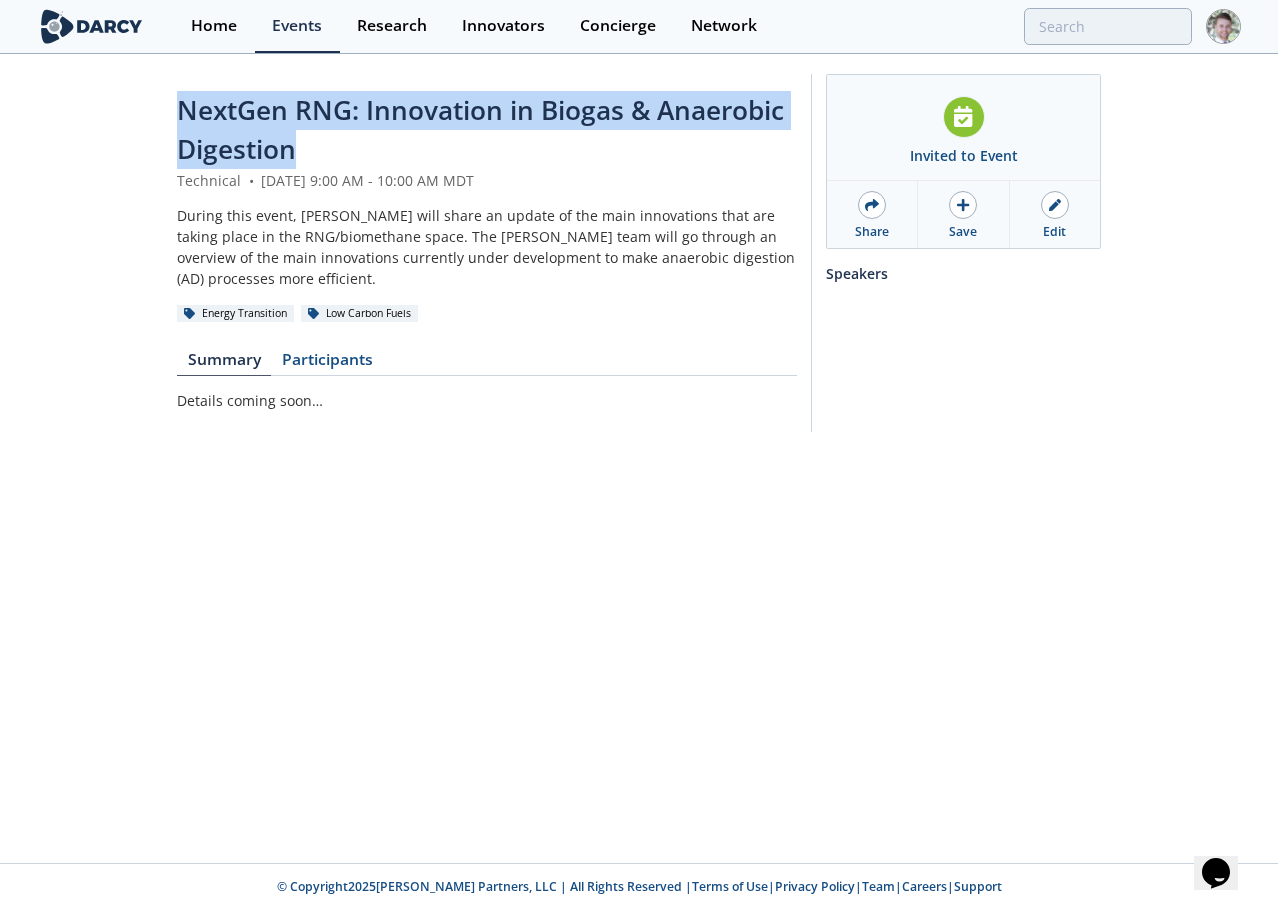 drag, startPoint x: 323, startPoint y: 146, endPoint x: 175, endPoint y: 121, distance: 150.09663 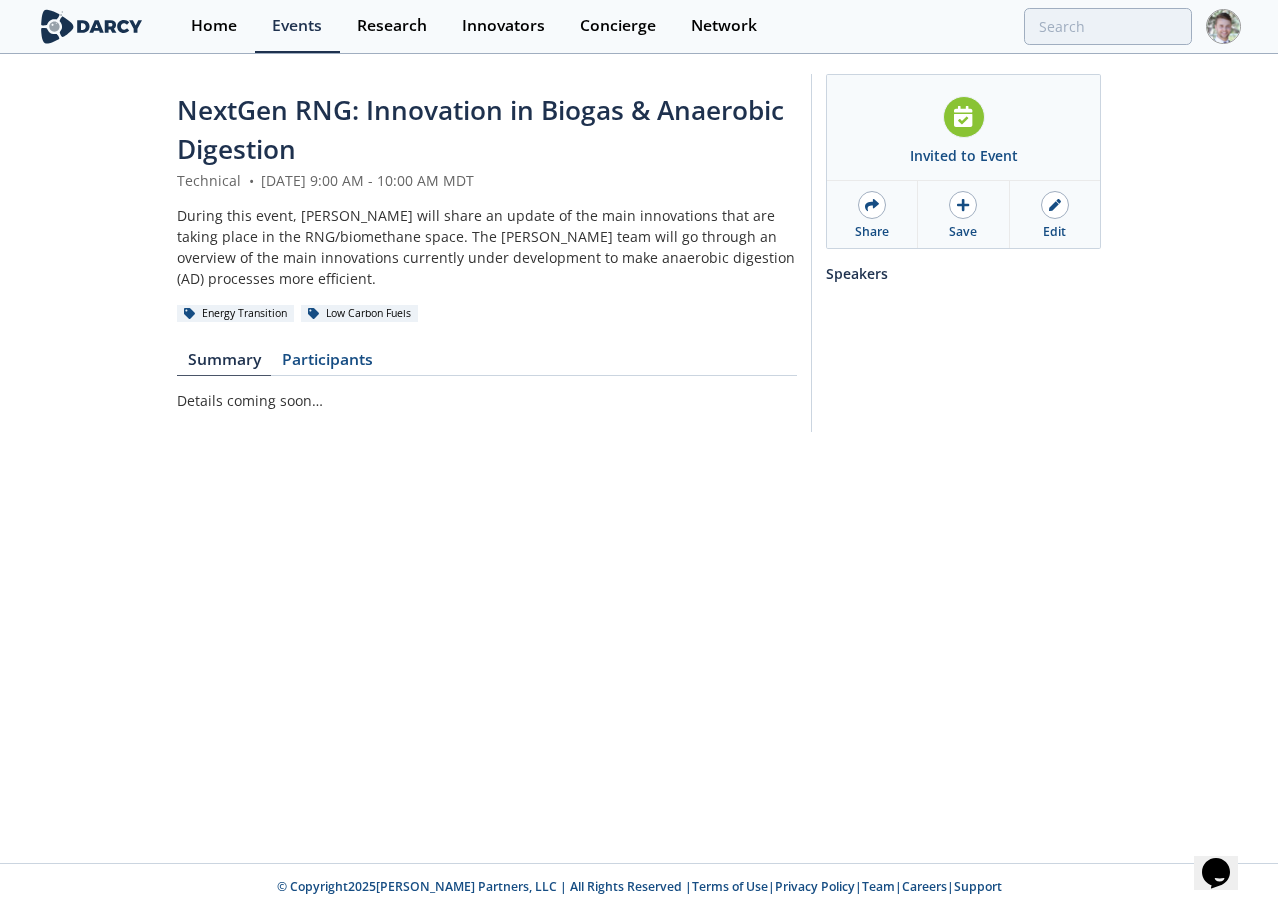 click on "NextGen RNG: Innovation in Biogas & Anaerobic Digestion
Technical
•
August 19, 2025
9:00 AM - 10:00 AM MDT
During this event, Darcy will share an update of the main innovations that are taking place in the RNG/biomethane space. The Darcy team will go through an overview of the main innovations currently under development to make anaerobic digestion (AD) processes more efficient.
Energy Transition
Low Carbon Fuels
Summary
Participants
Details coming soon…" 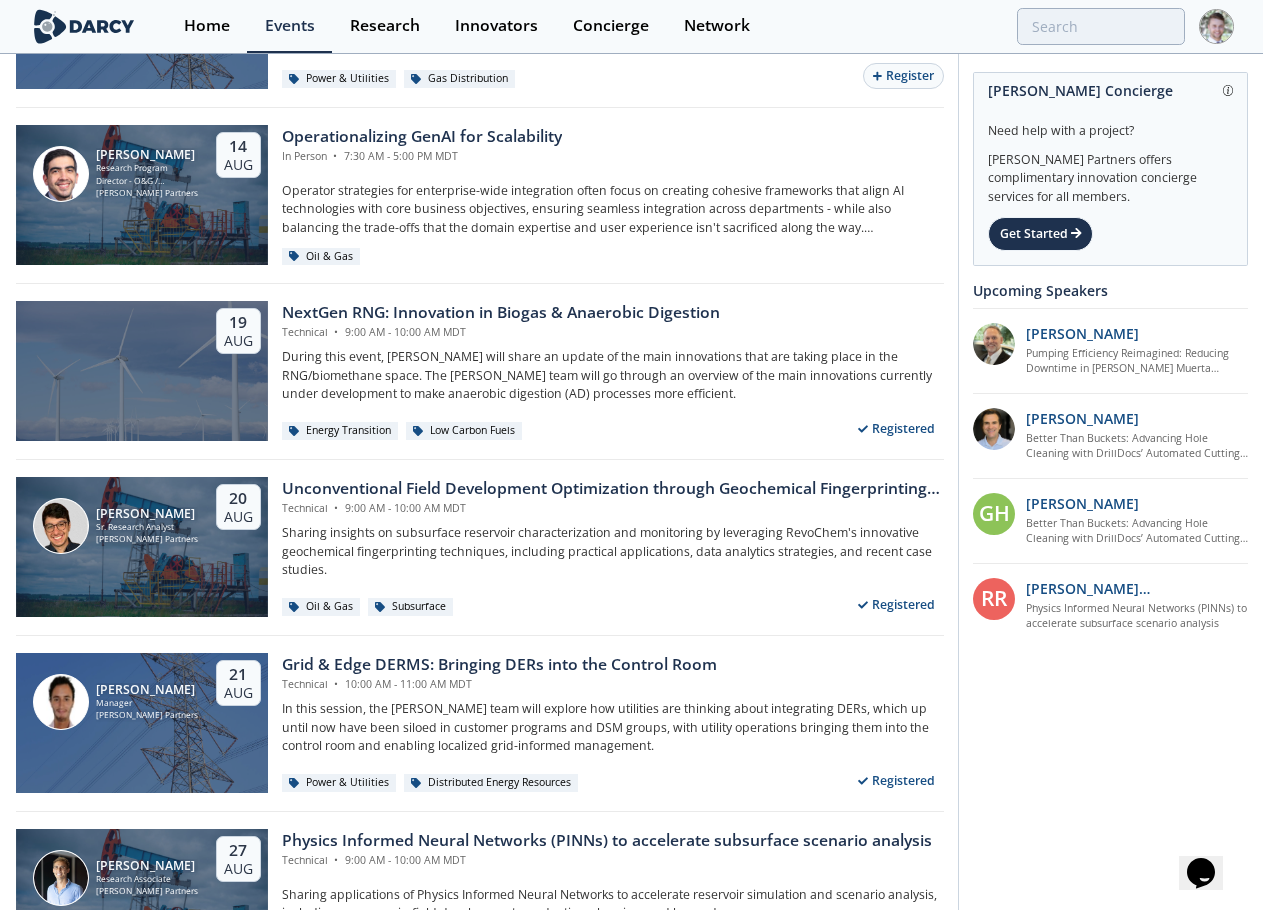 scroll, scrollTop: 1245, scrollLeft: 0, axis: vertical 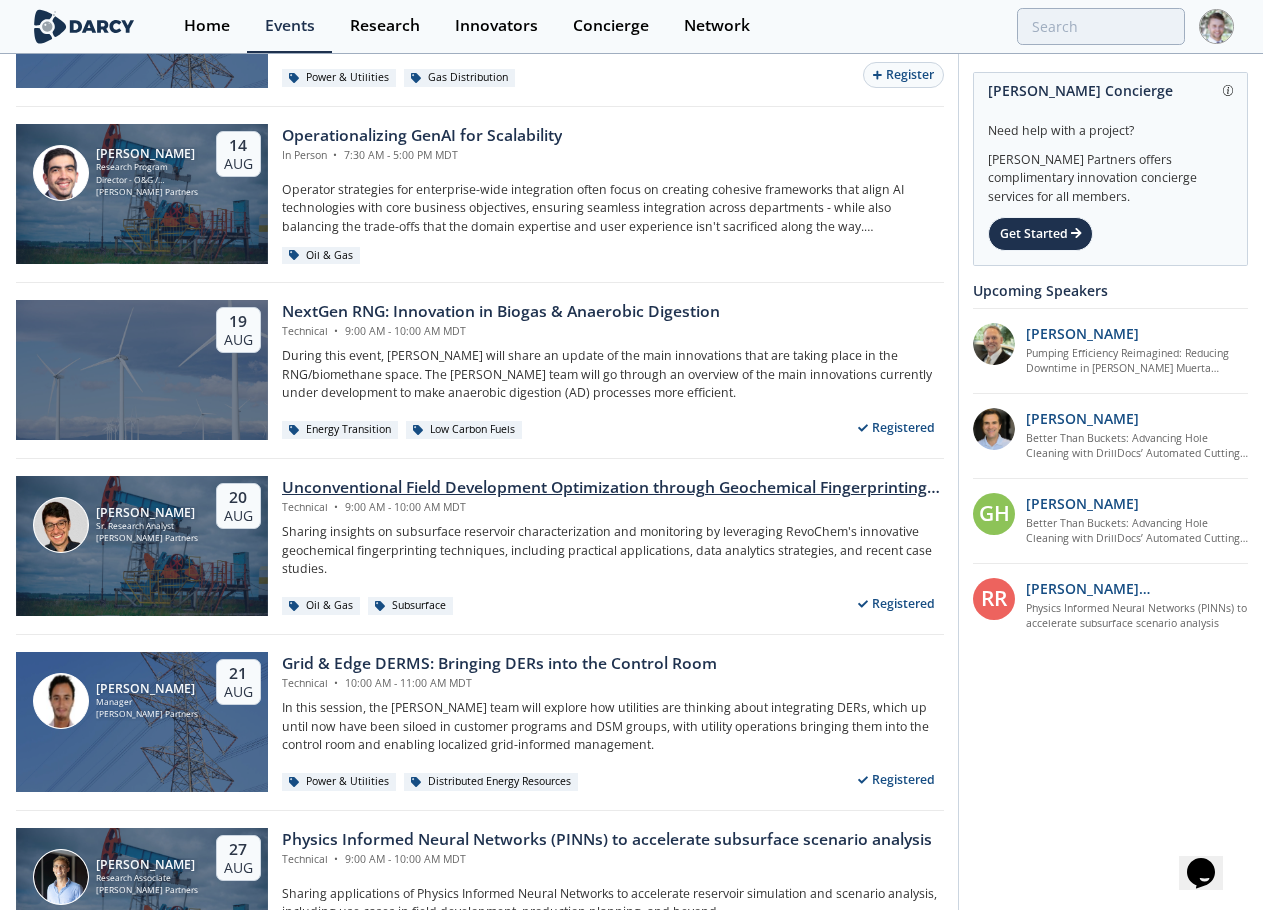 click on "Unconventional Field Development Optimization through Geochemical Fingerprinting Technology" at bounding box center (613, 488) 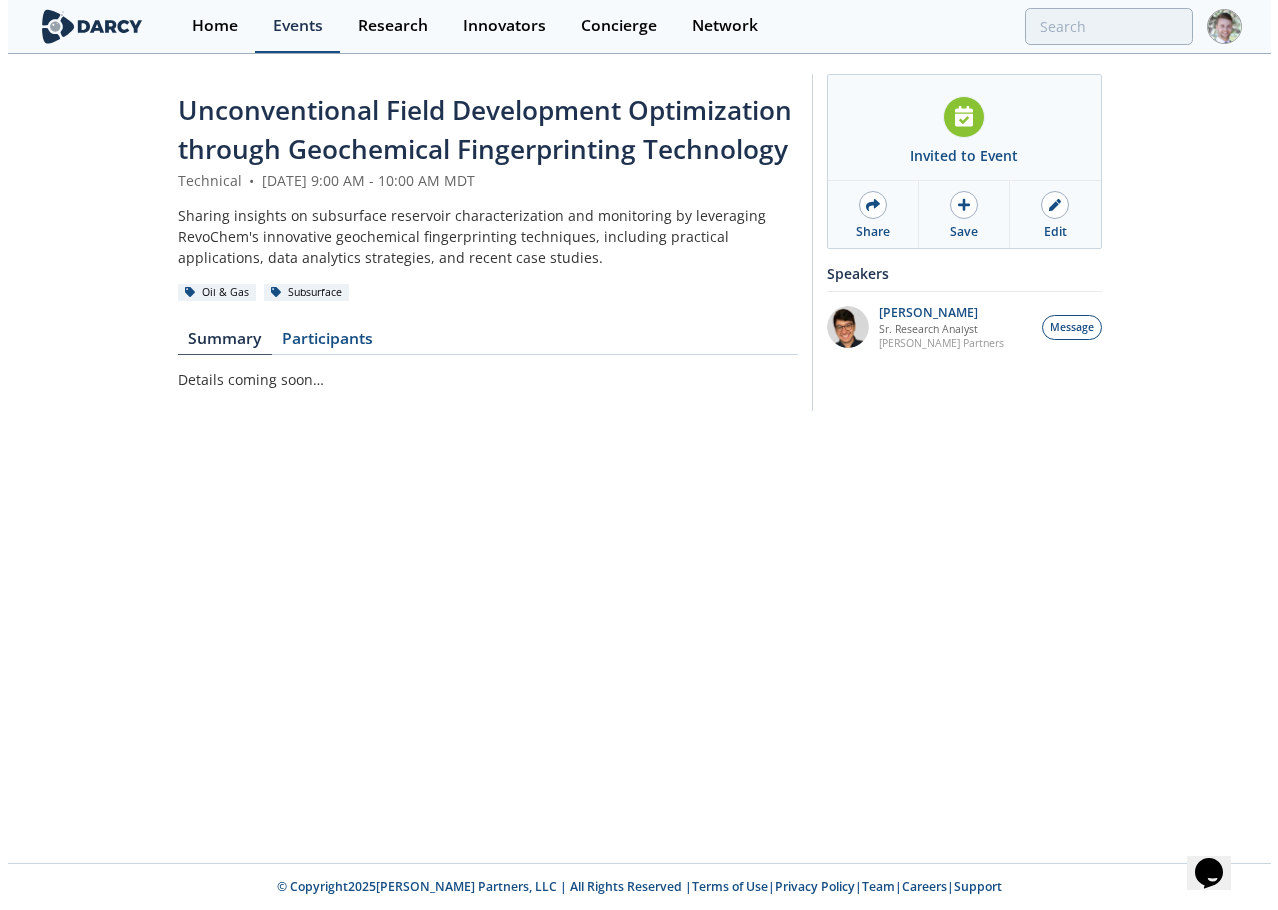 scroll, scrollTop: 0, scrollLeft: 0, axis: both 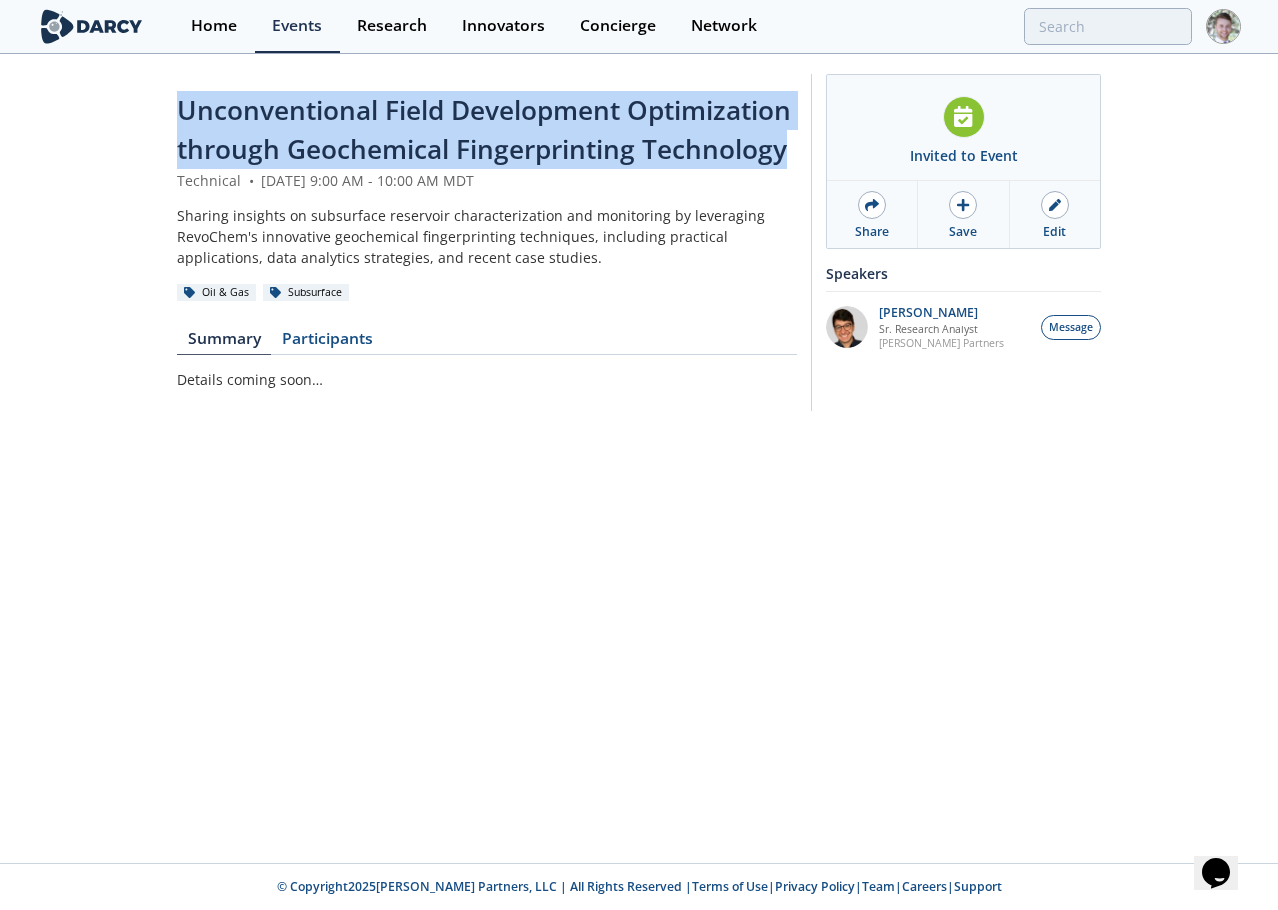 drag, startPoint x: 184, startPoint y: 107, endPoint x: 789, endPoint y: 147, distance: 606.32086 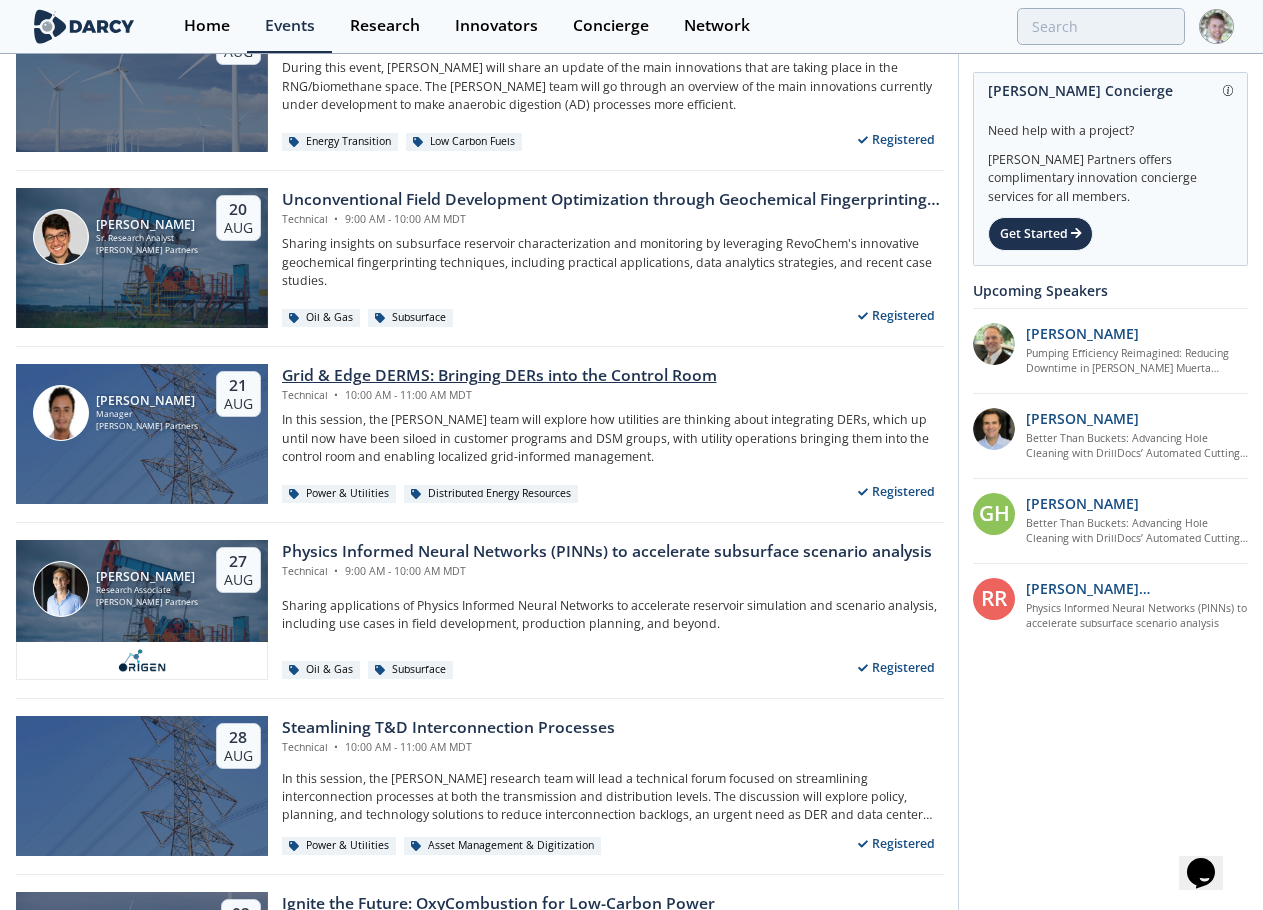 scroll, scrollTop: 1545, scrollLeft: 0, axis: vertical 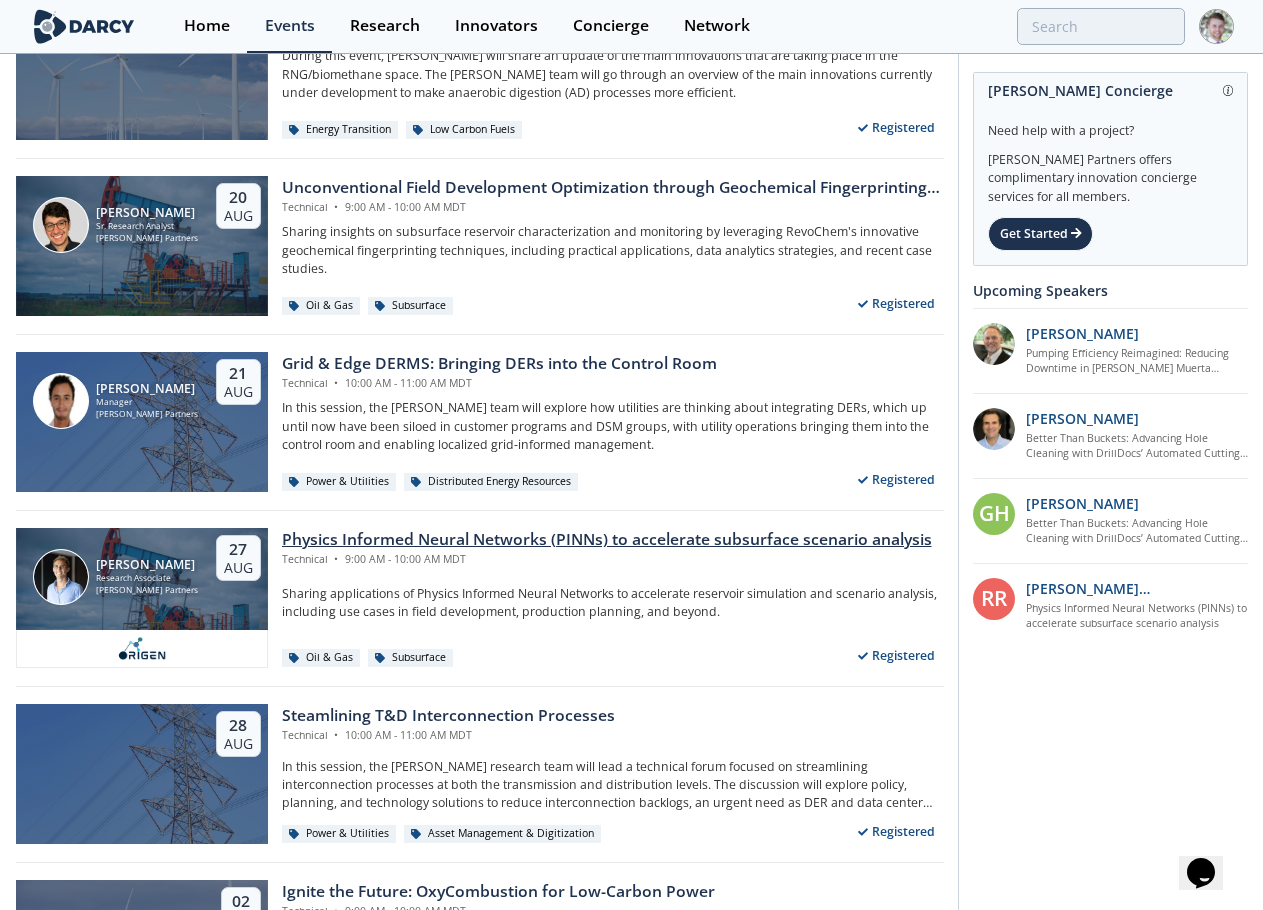 click on "Physics Informed Neural Networks (PINNs) to accelerate subsurface scenario analysis" at bounding box center [607, 540] 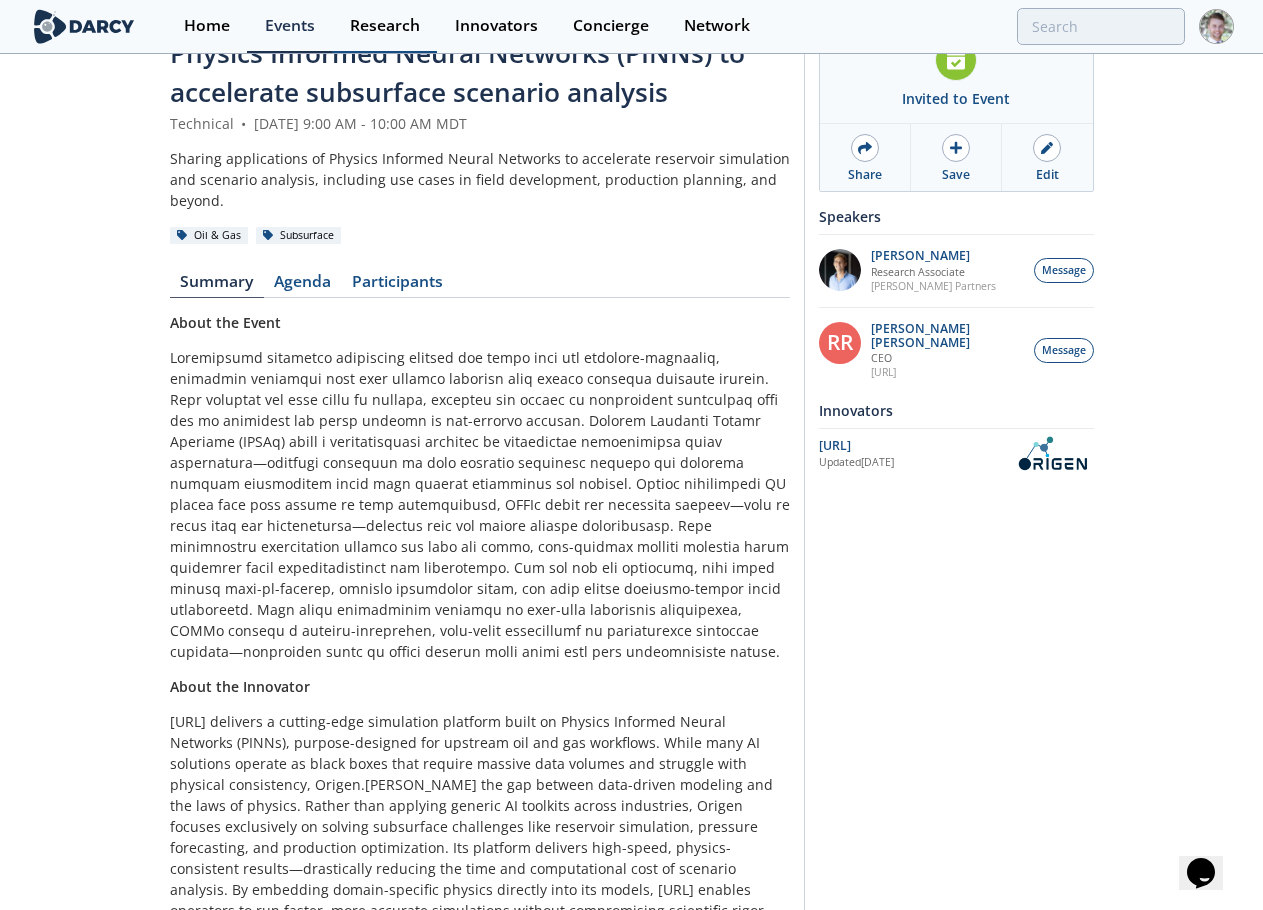 scroll, scrollTop: 0, scrollLeft: 0, axis: both 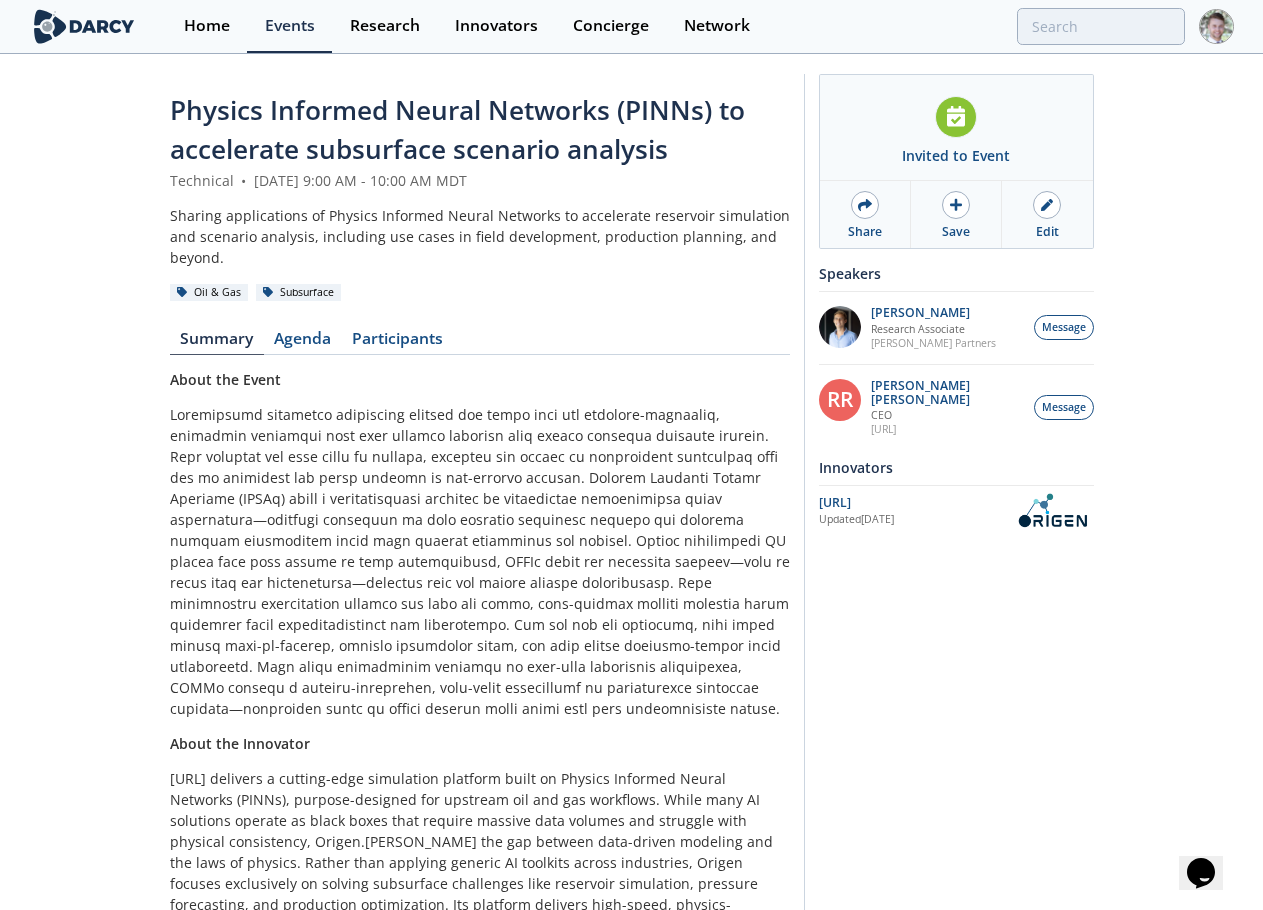 click on "Physics Informed Neural Networks (PINNs) to accelerate subsurface scenario analysis" at bounding box center (457, 129) 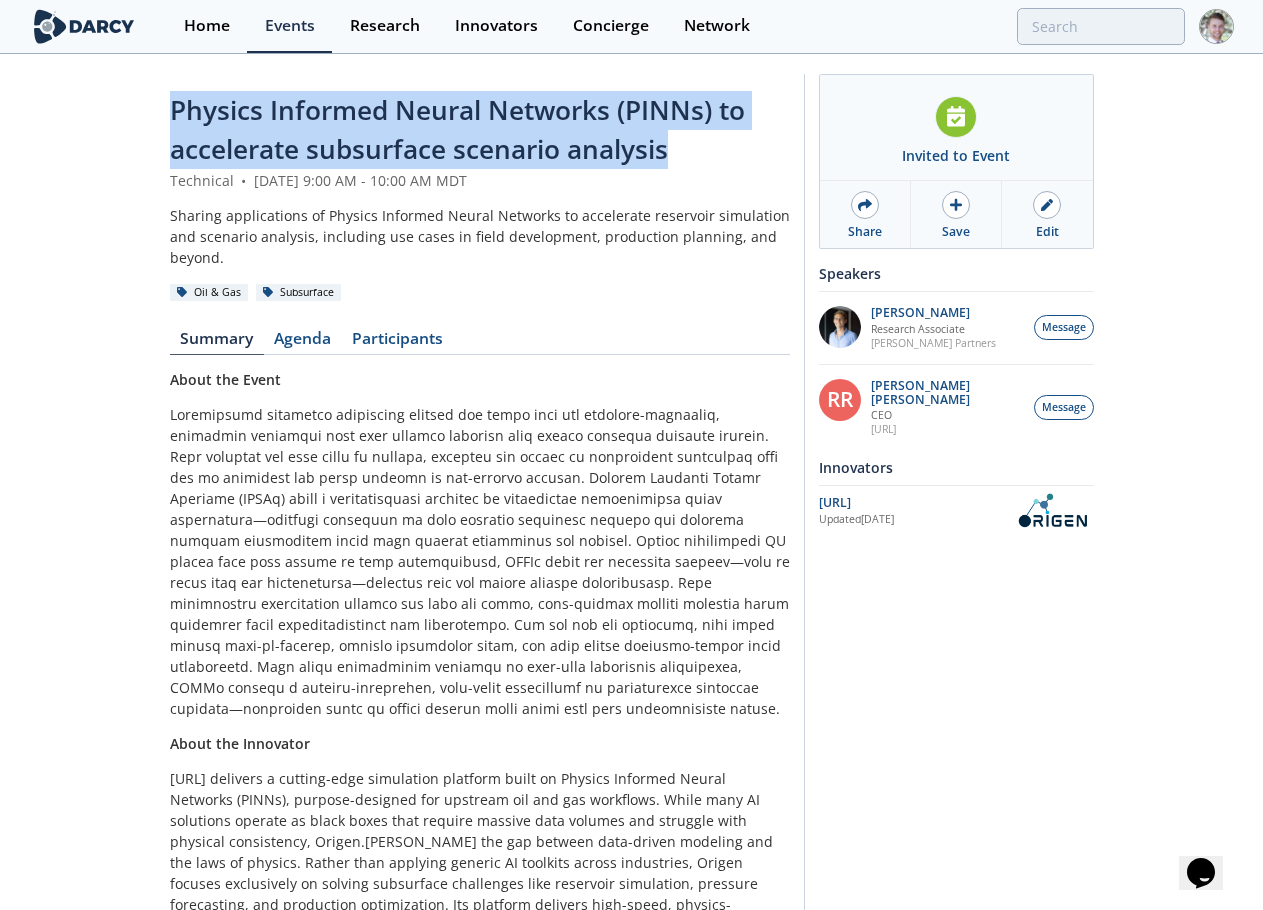 drag, startPoint x: 689, startPoint y: 148, endPoint x: 168, endPoint y: 115, distance: 522.04407 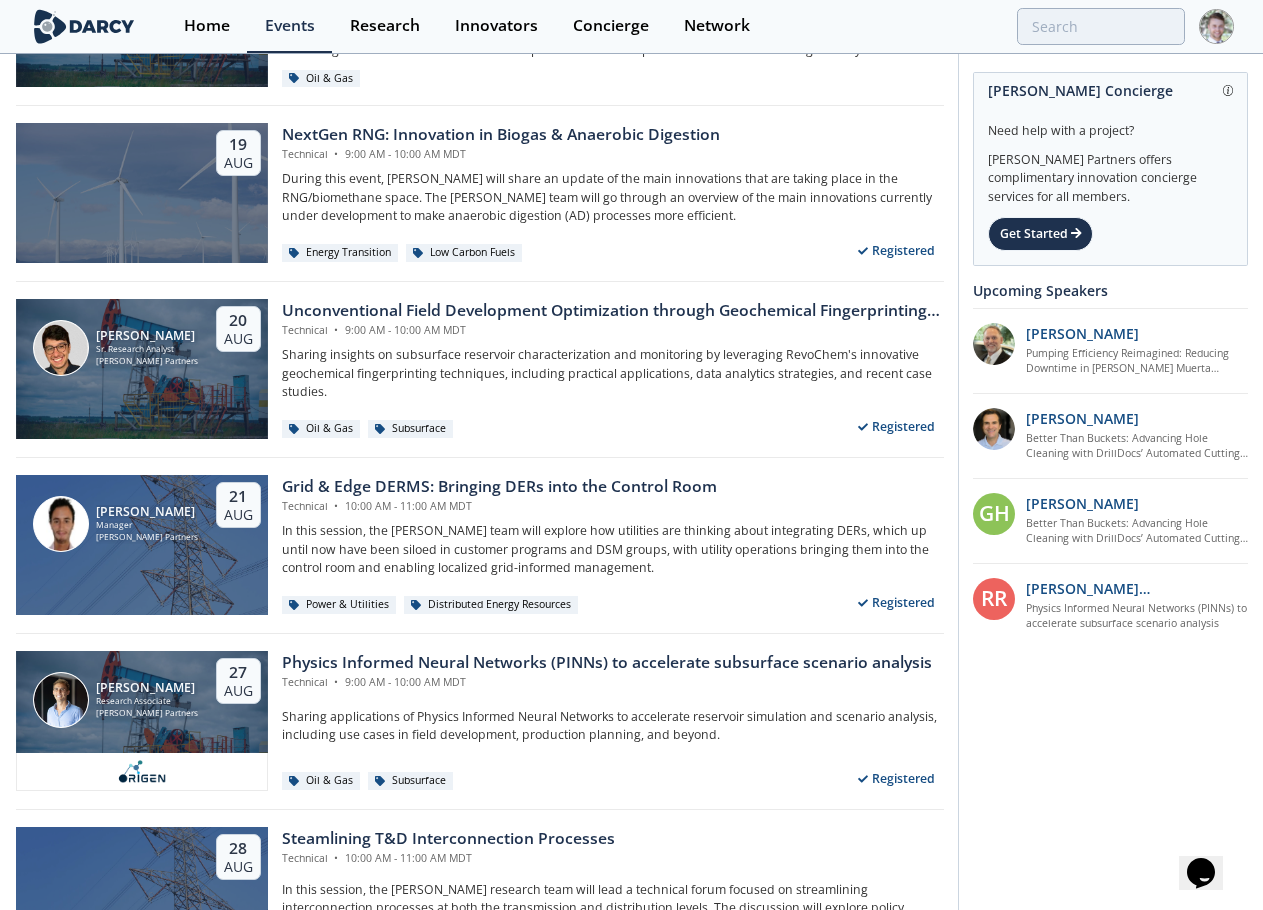 scroll, scrollTop: 1445, scrollLeft: 0, axis: vertical 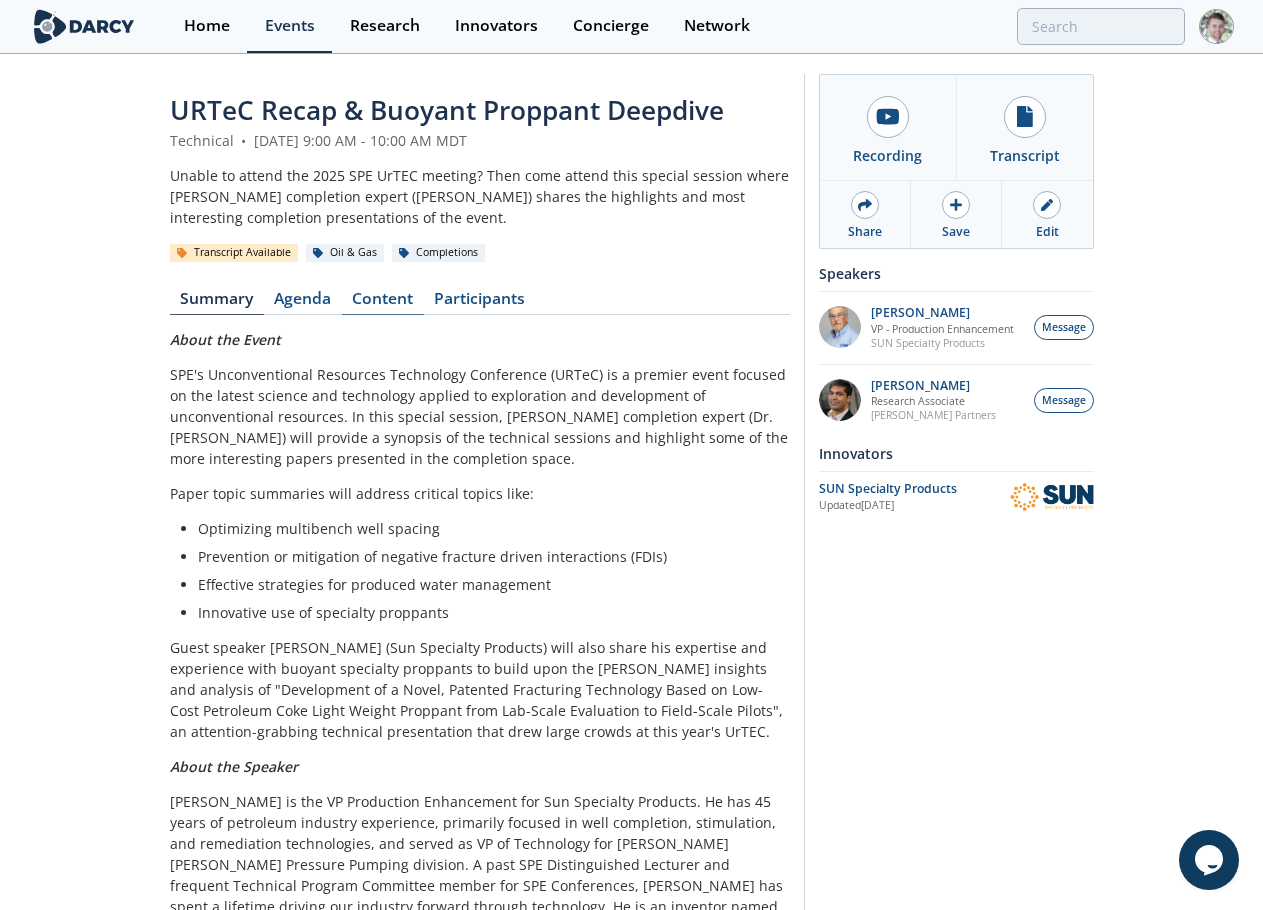 click on "Content" at bounding box center [383, 303] 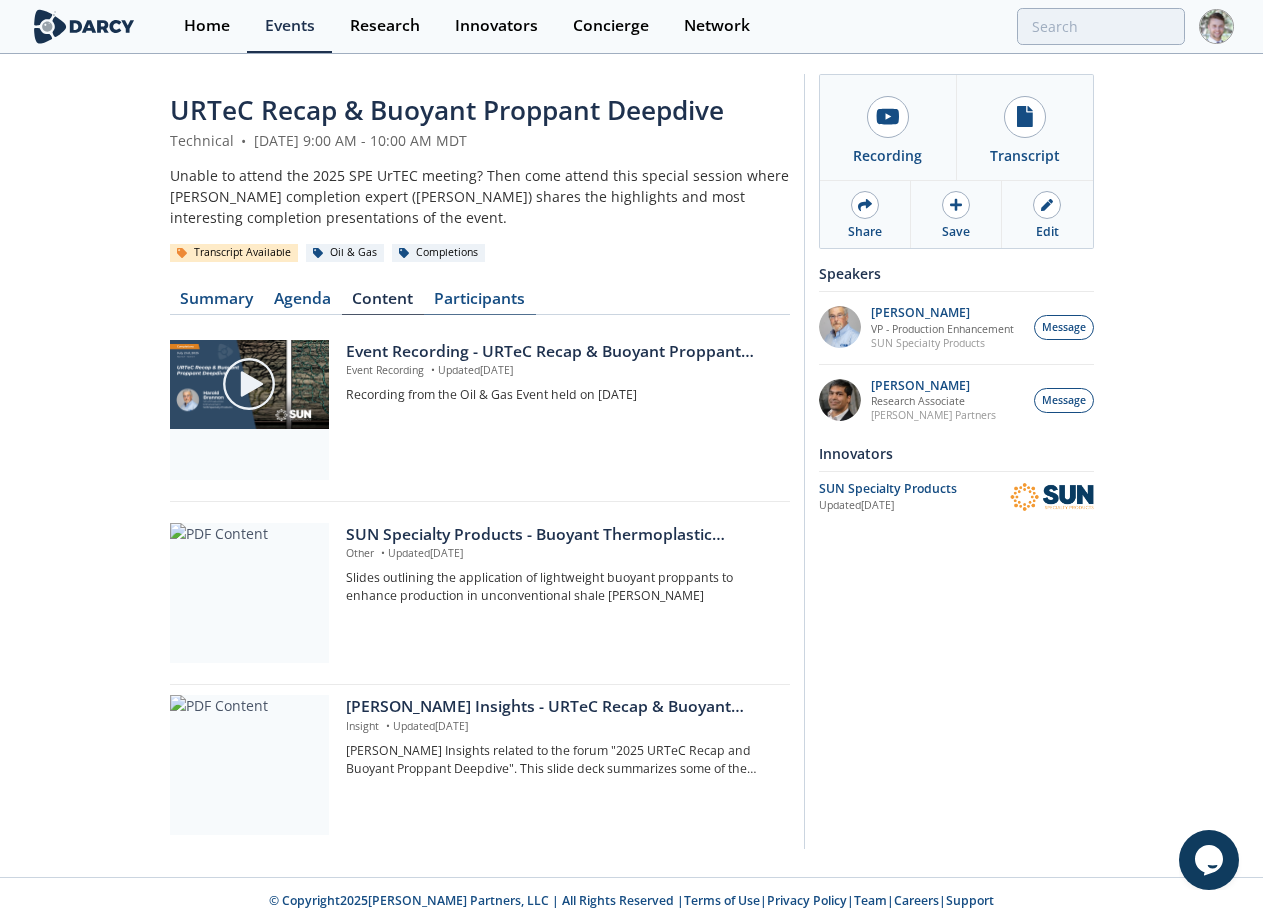 click on "Participants" at bounding box center (480, 303) 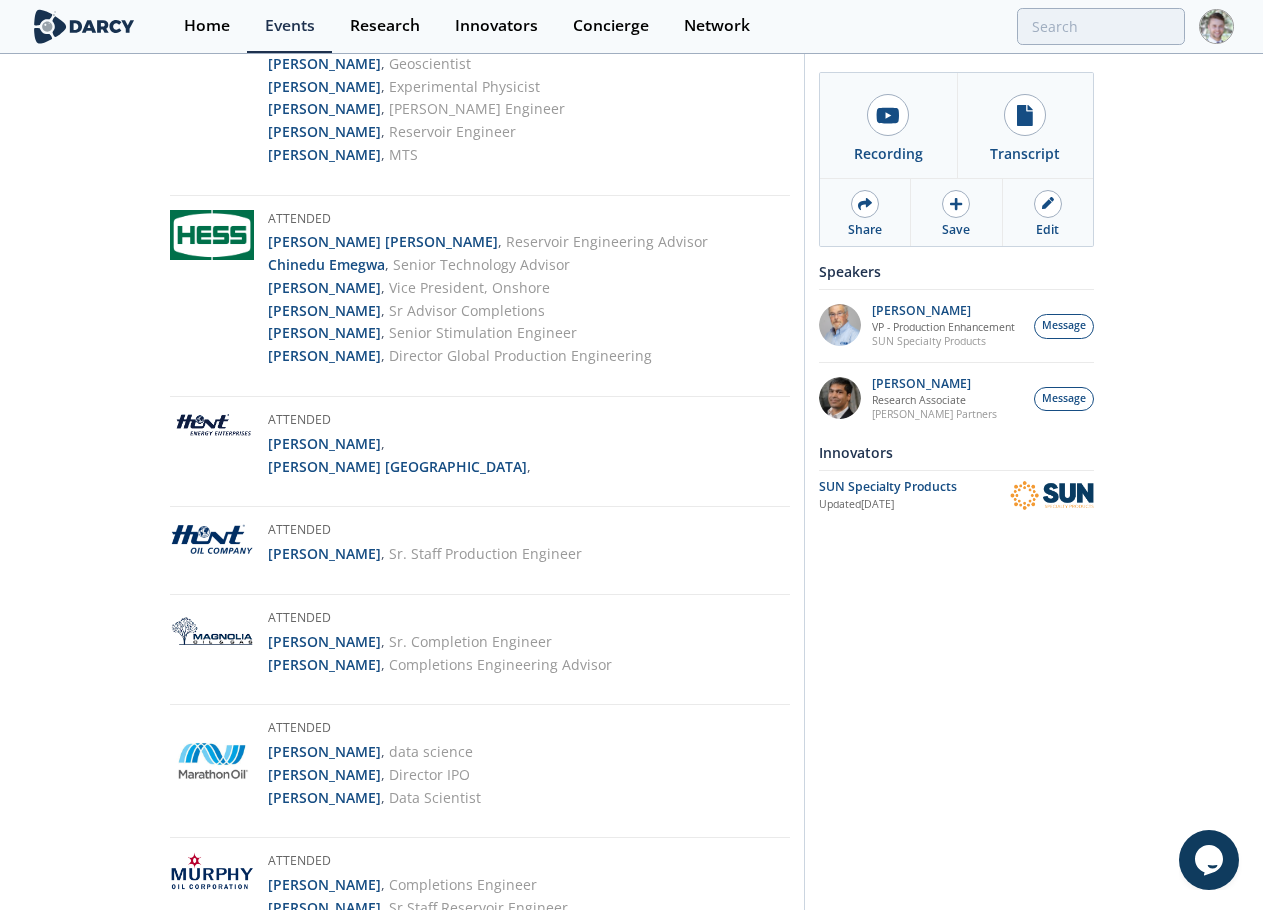scroll, scrollTop: 3519, scrollLeft: 0, axis: vertical 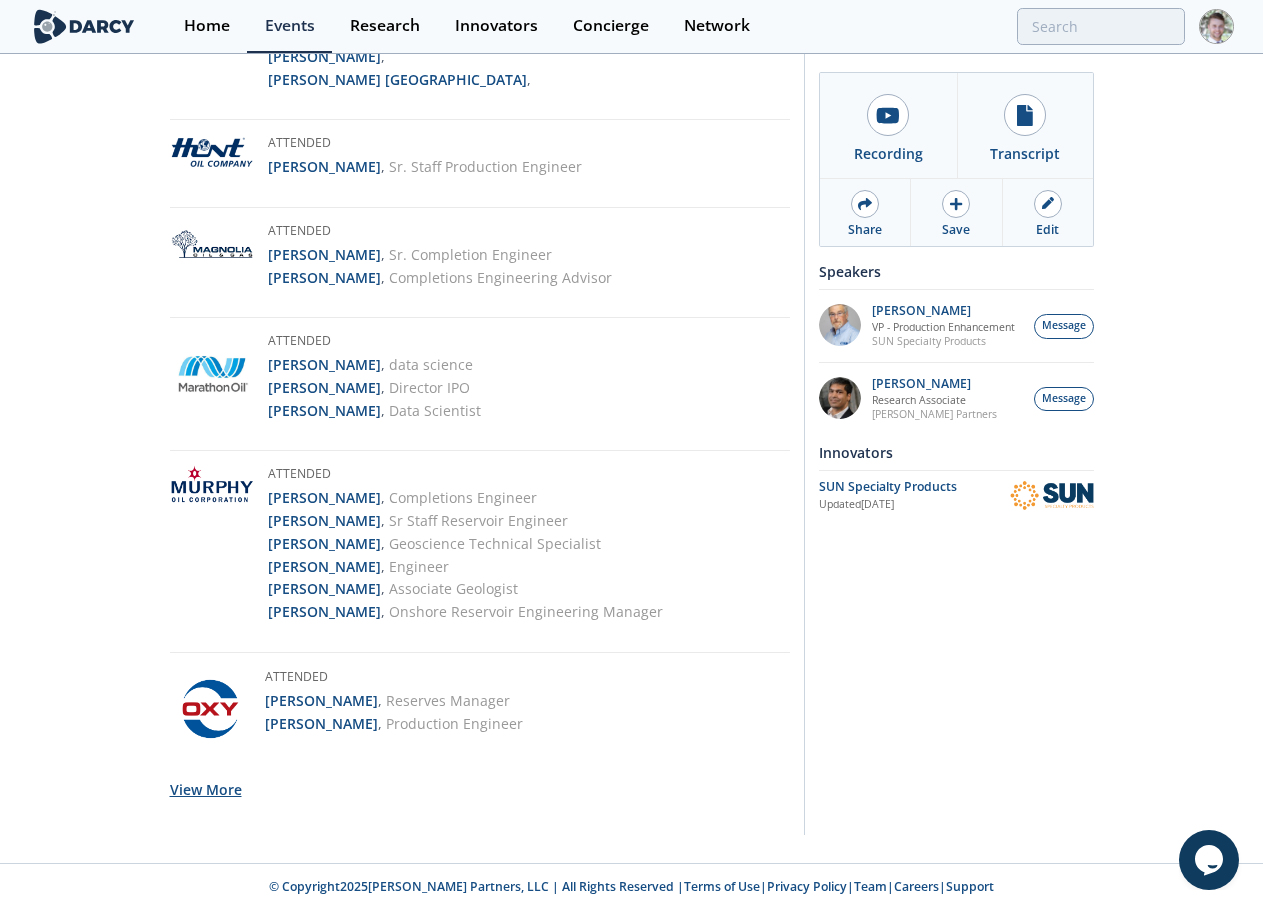 click on "View More" at bounding box center [206, 789] 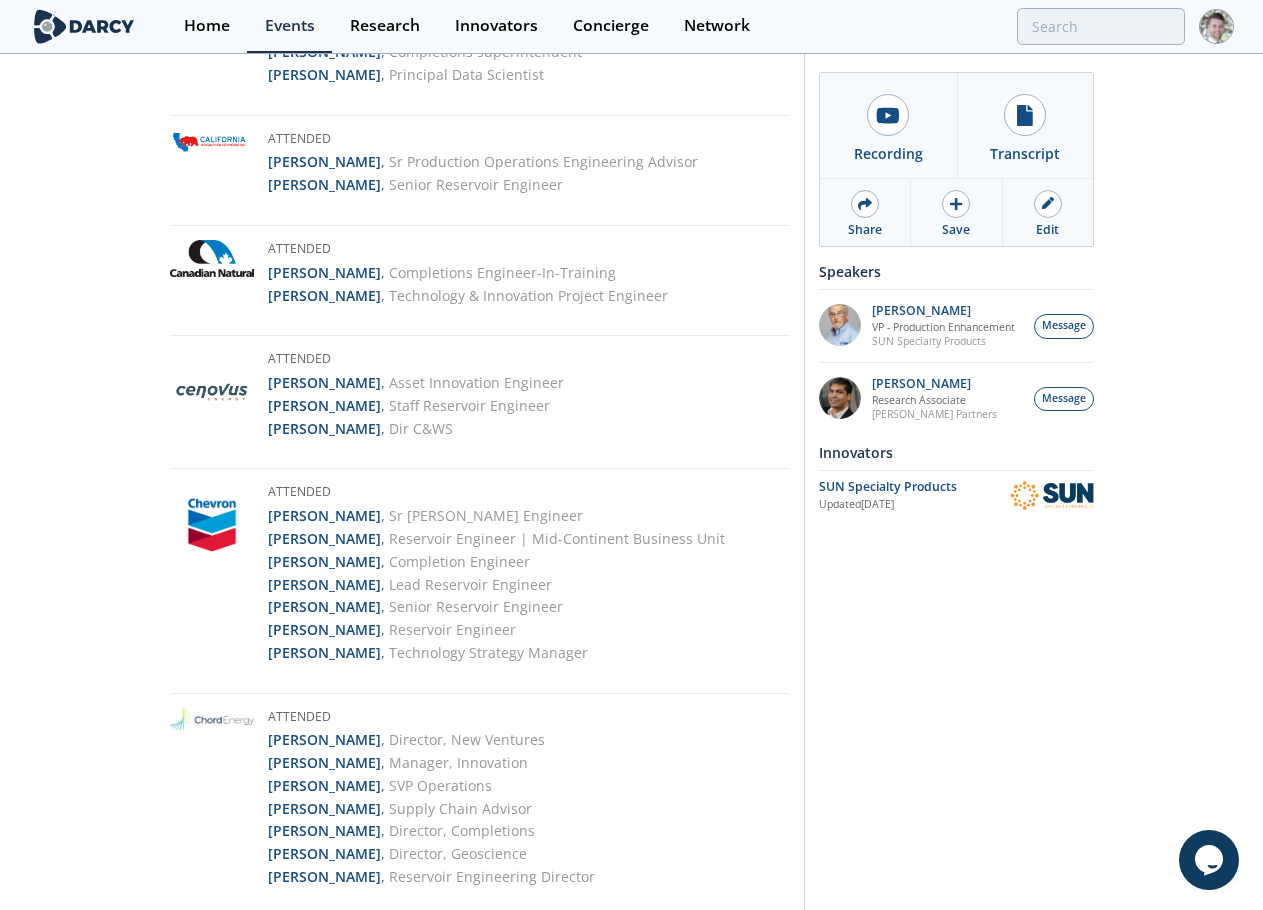 scroll, scrollTop: 0, scrollLeft: 0, axis: both 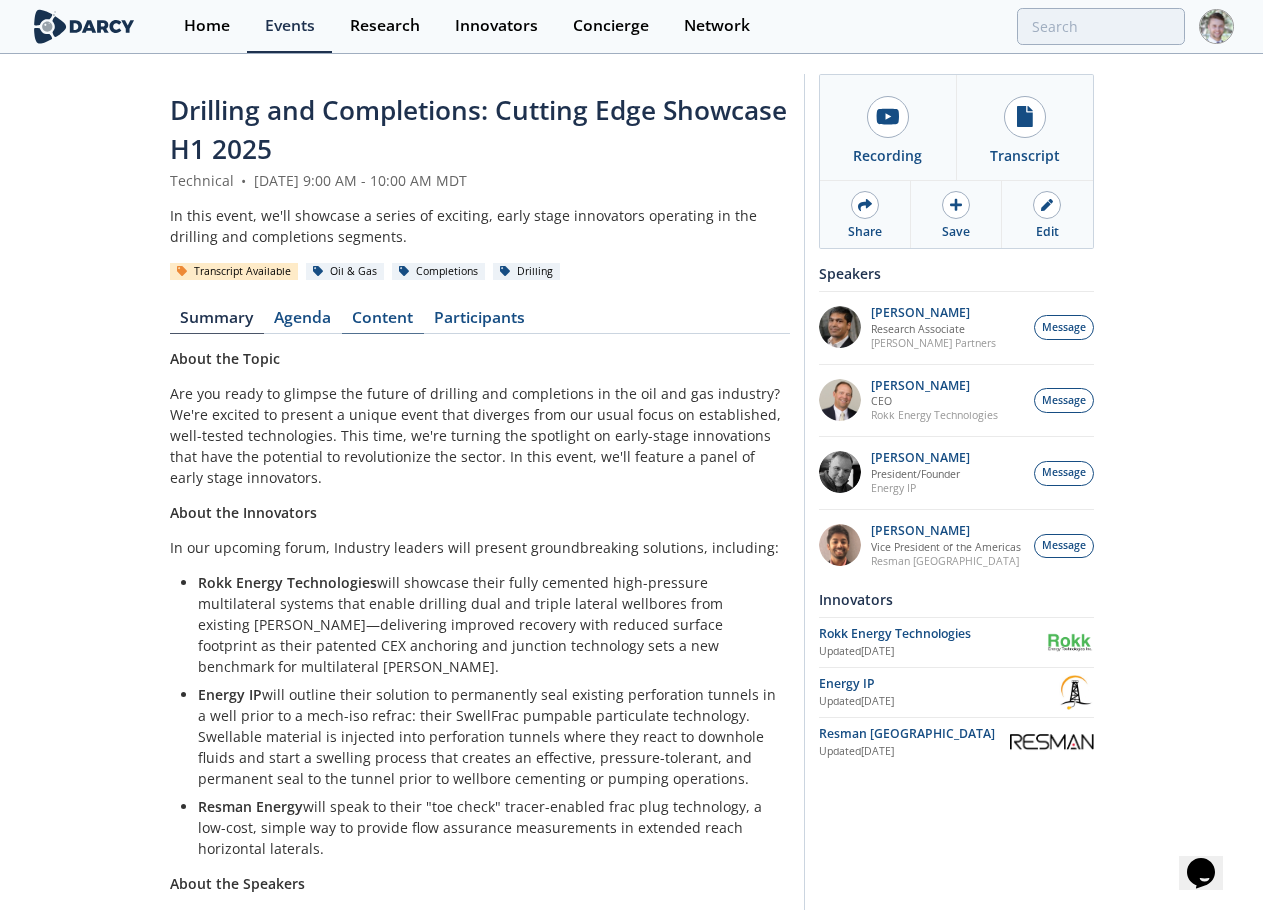 click on "Content" at bounding box center (383, 322) 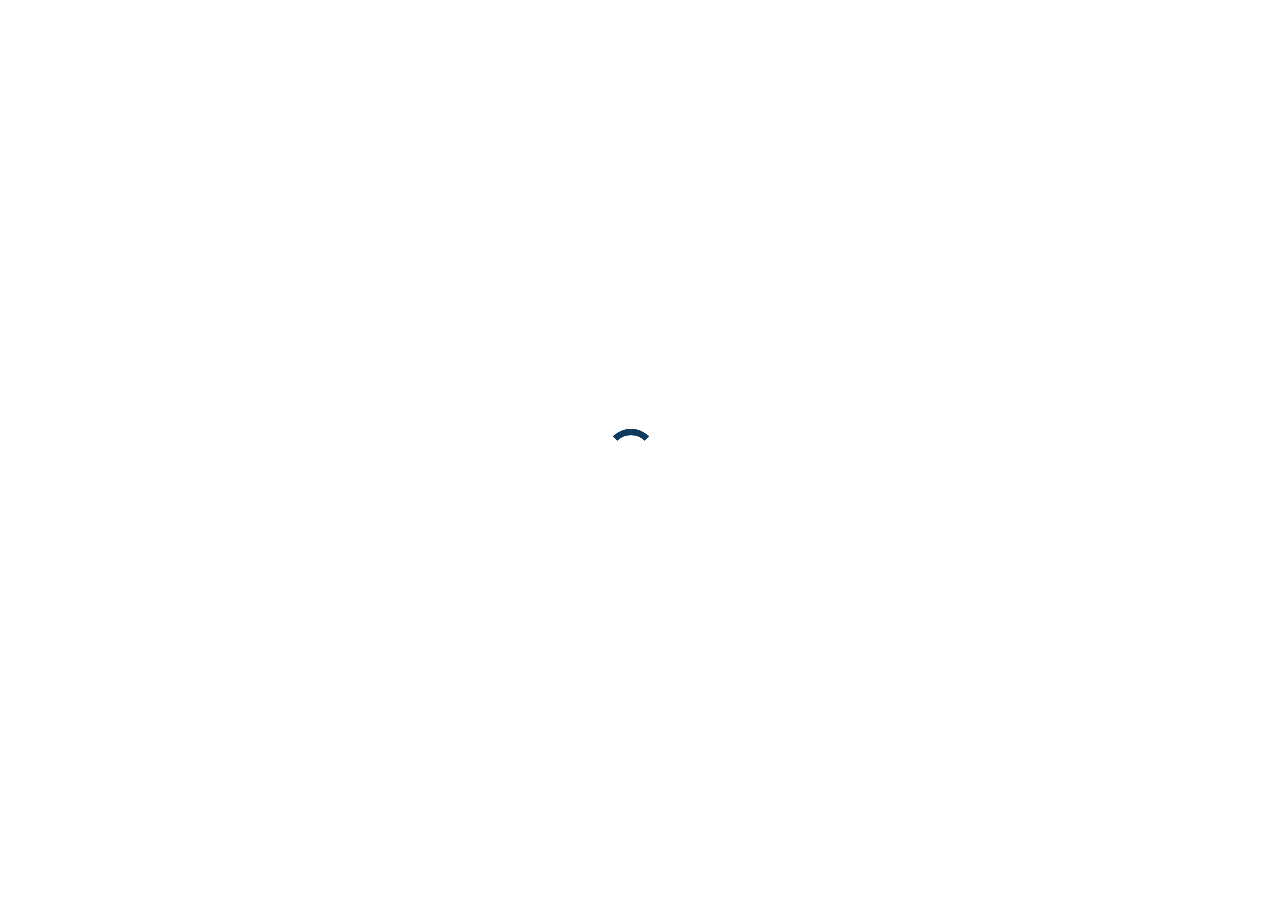 scroll, scrollTop: 0, scrollLeft: 0, axis: both 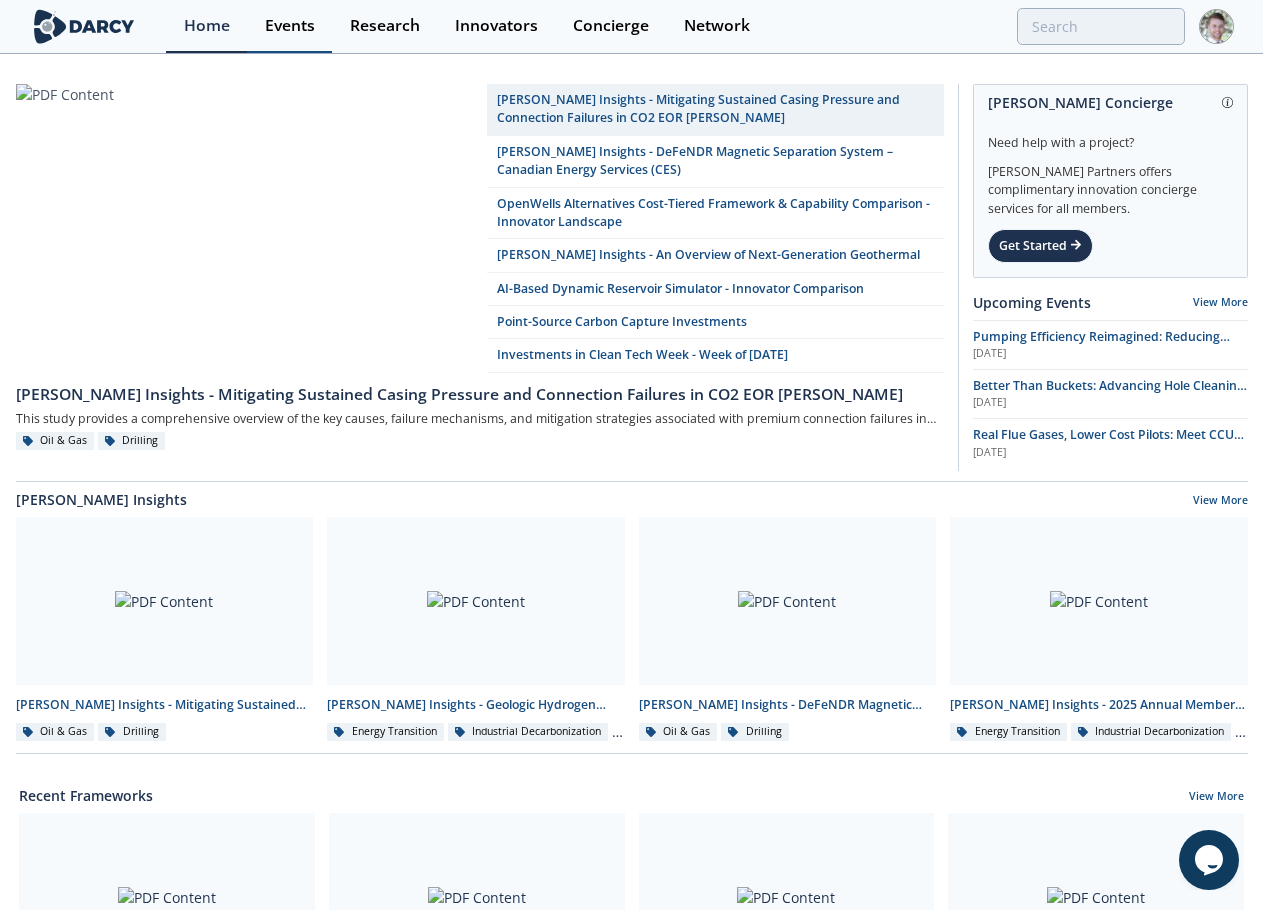 click on "Events" at bounding box center [290, 26] 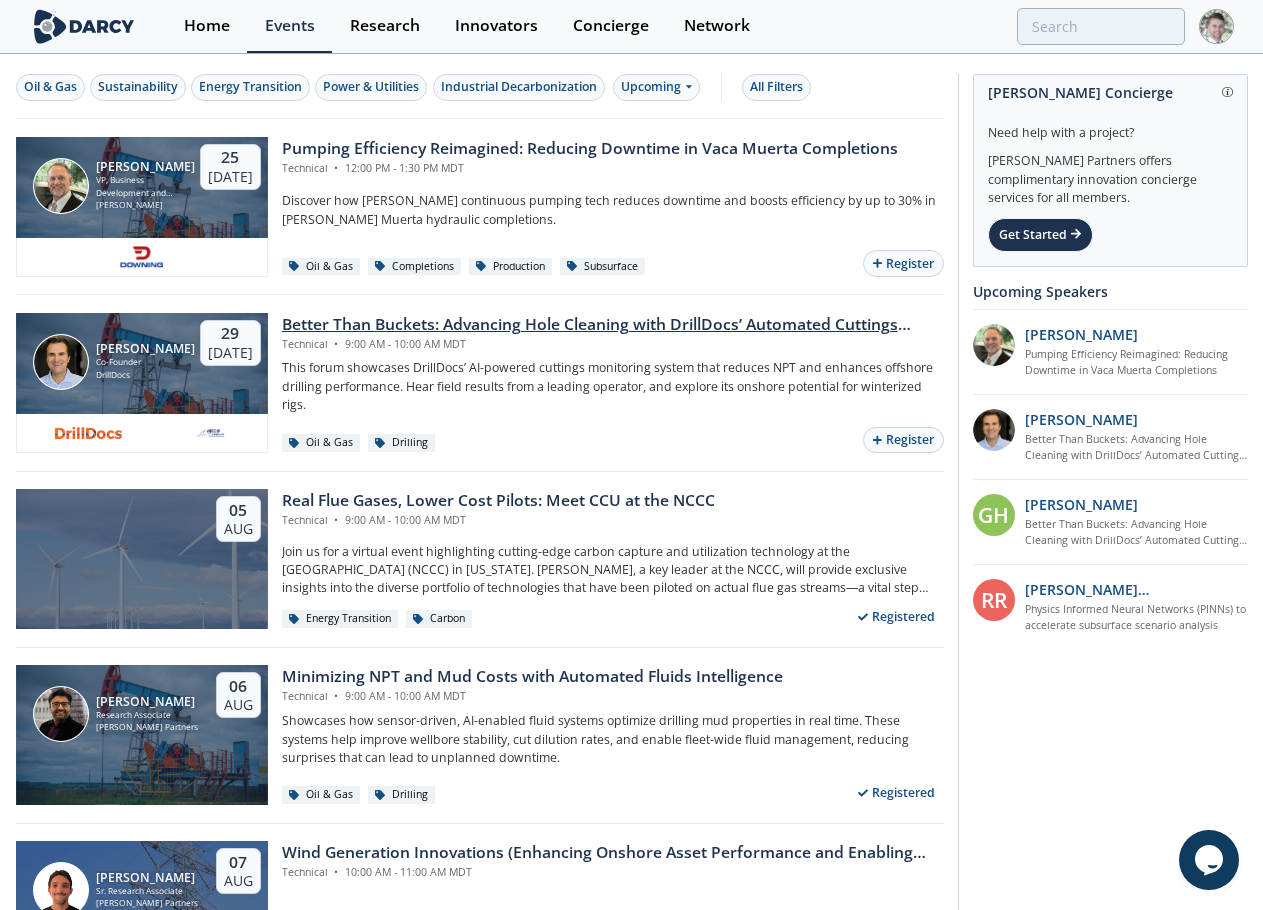 click at bounding box center (210, 433) 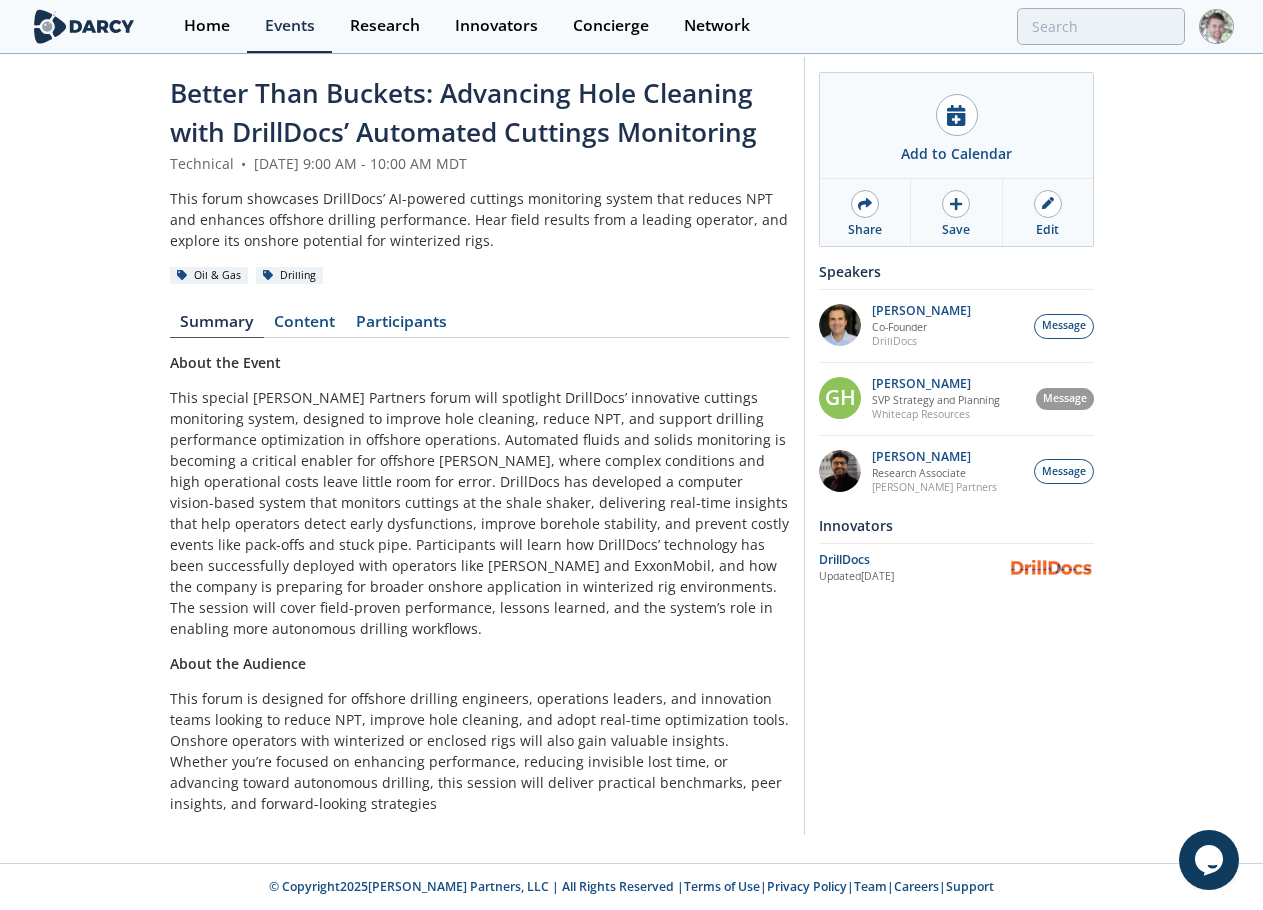scroll, scrollTop: 0, scrollLeft: 0, axis: both 